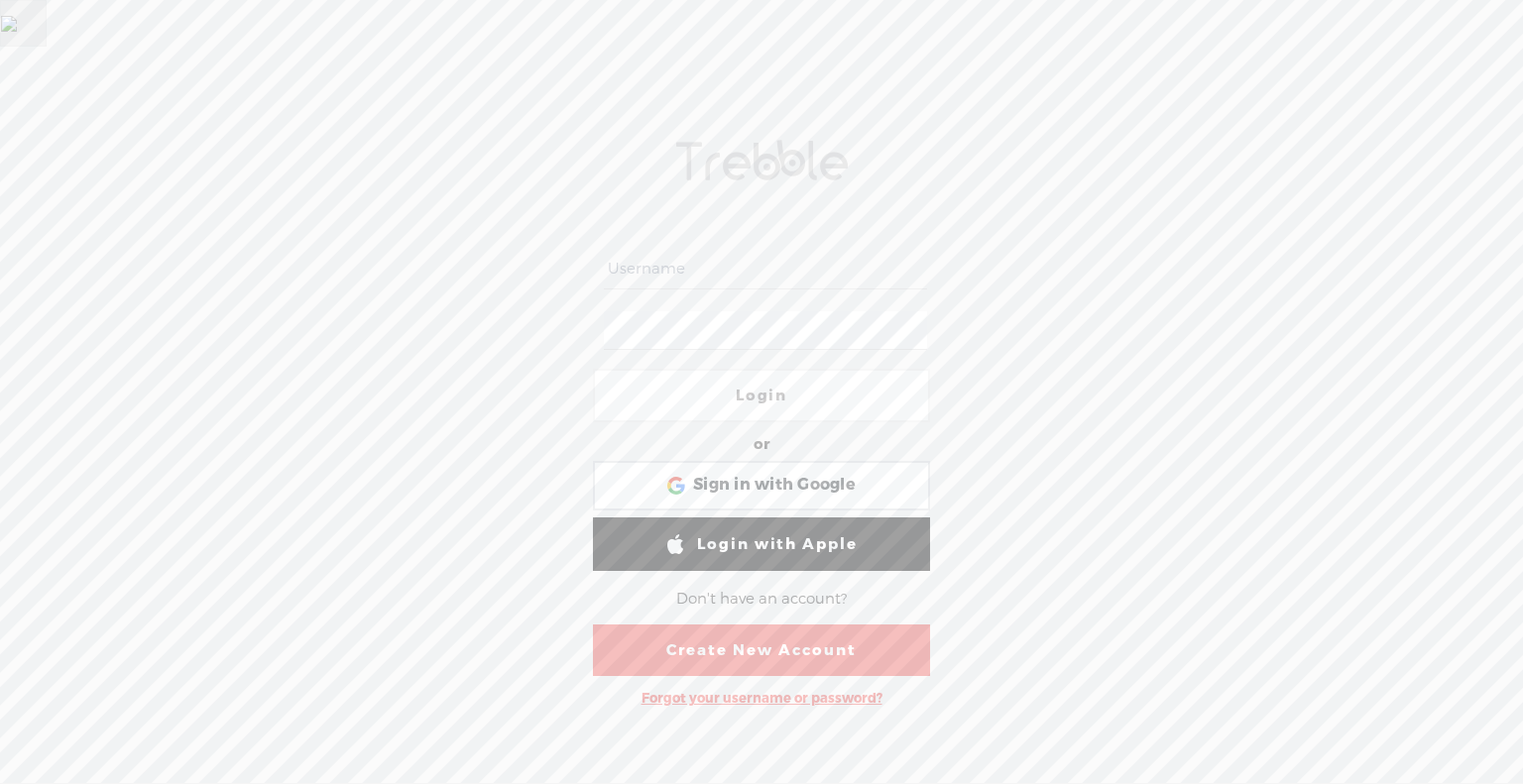 scroll, scrollTop: 0, scrollLeft: 0, axis: both 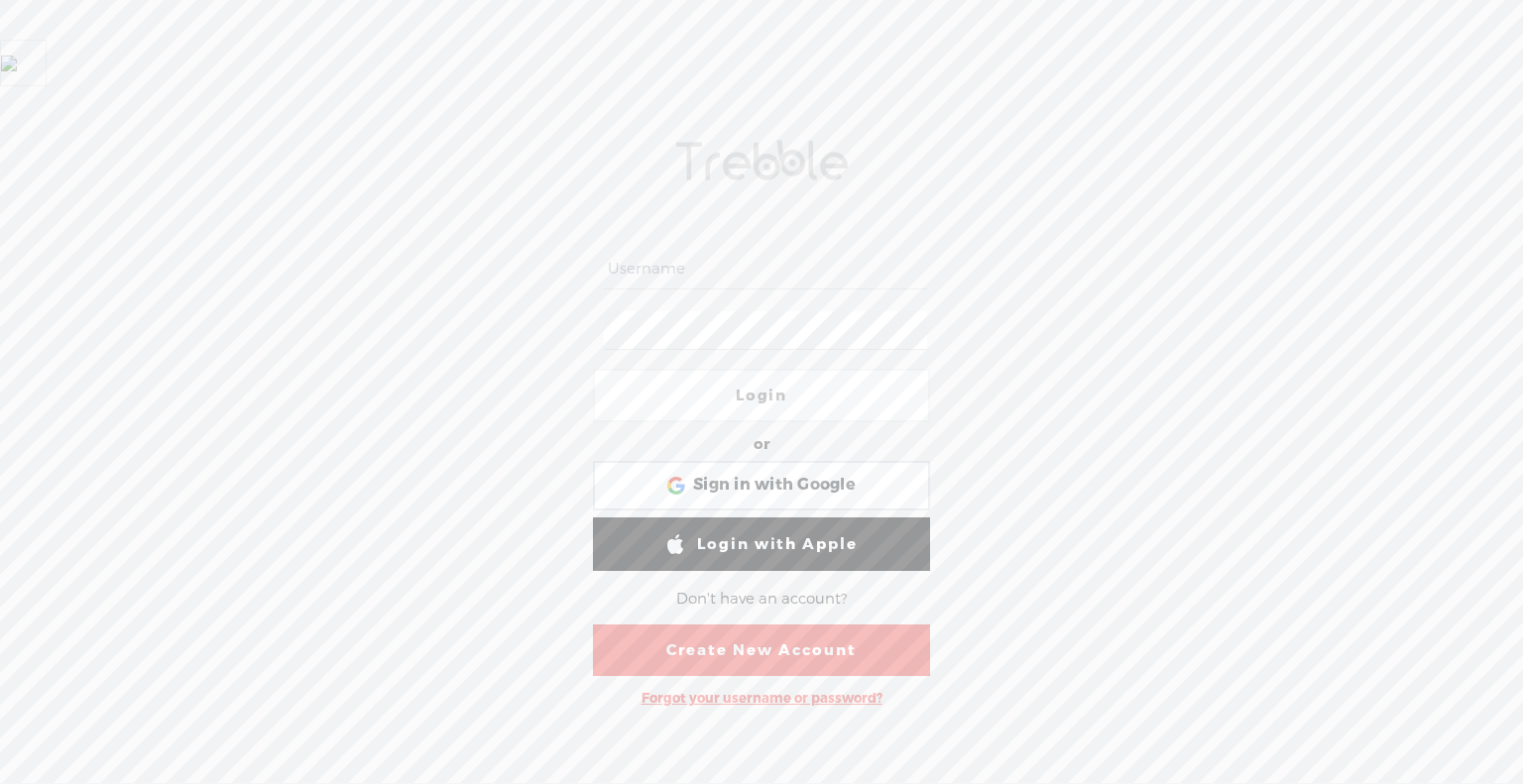 click on "Create New Account" at bounding box center [762, 650] 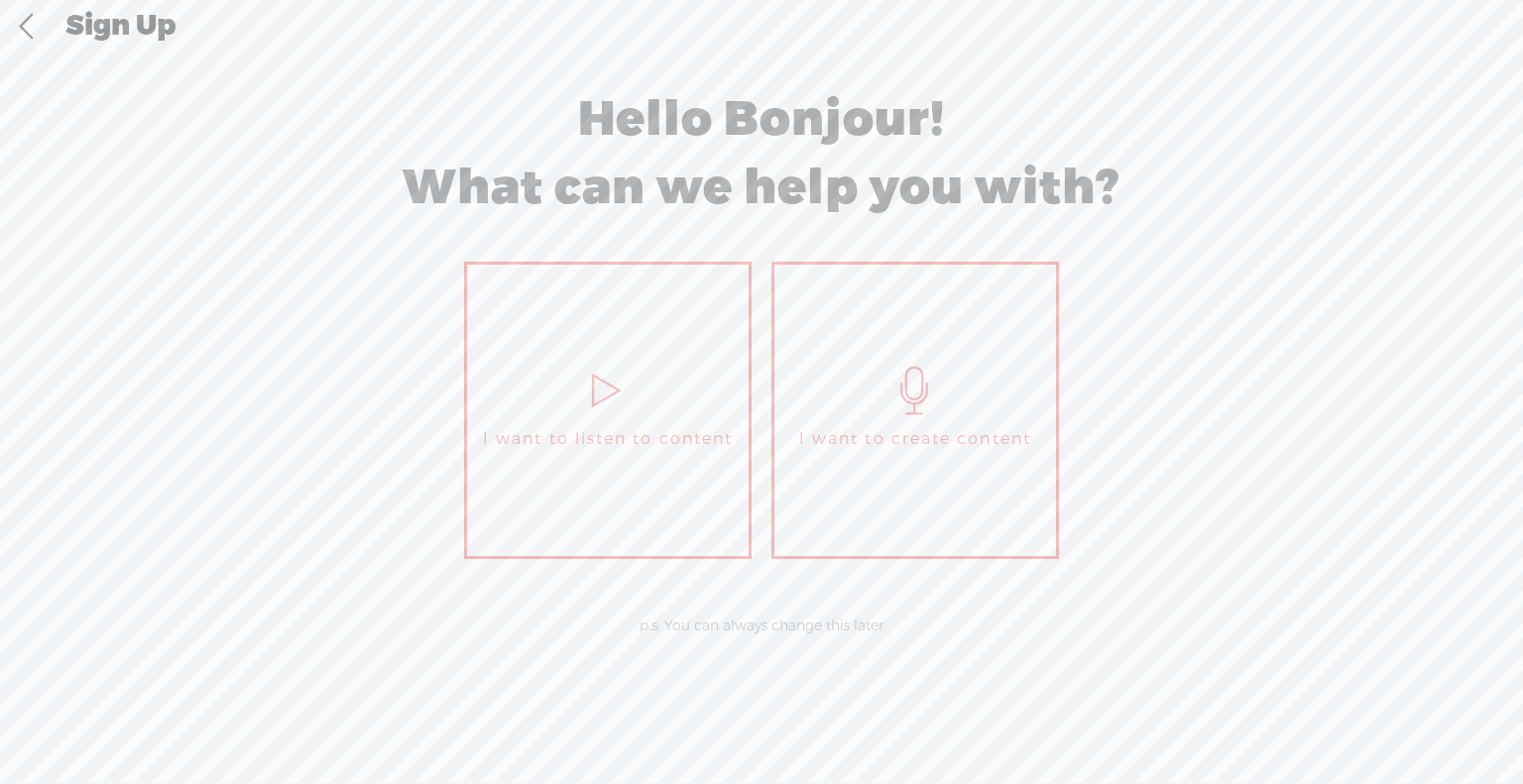 click at bounding box center [915, 391] 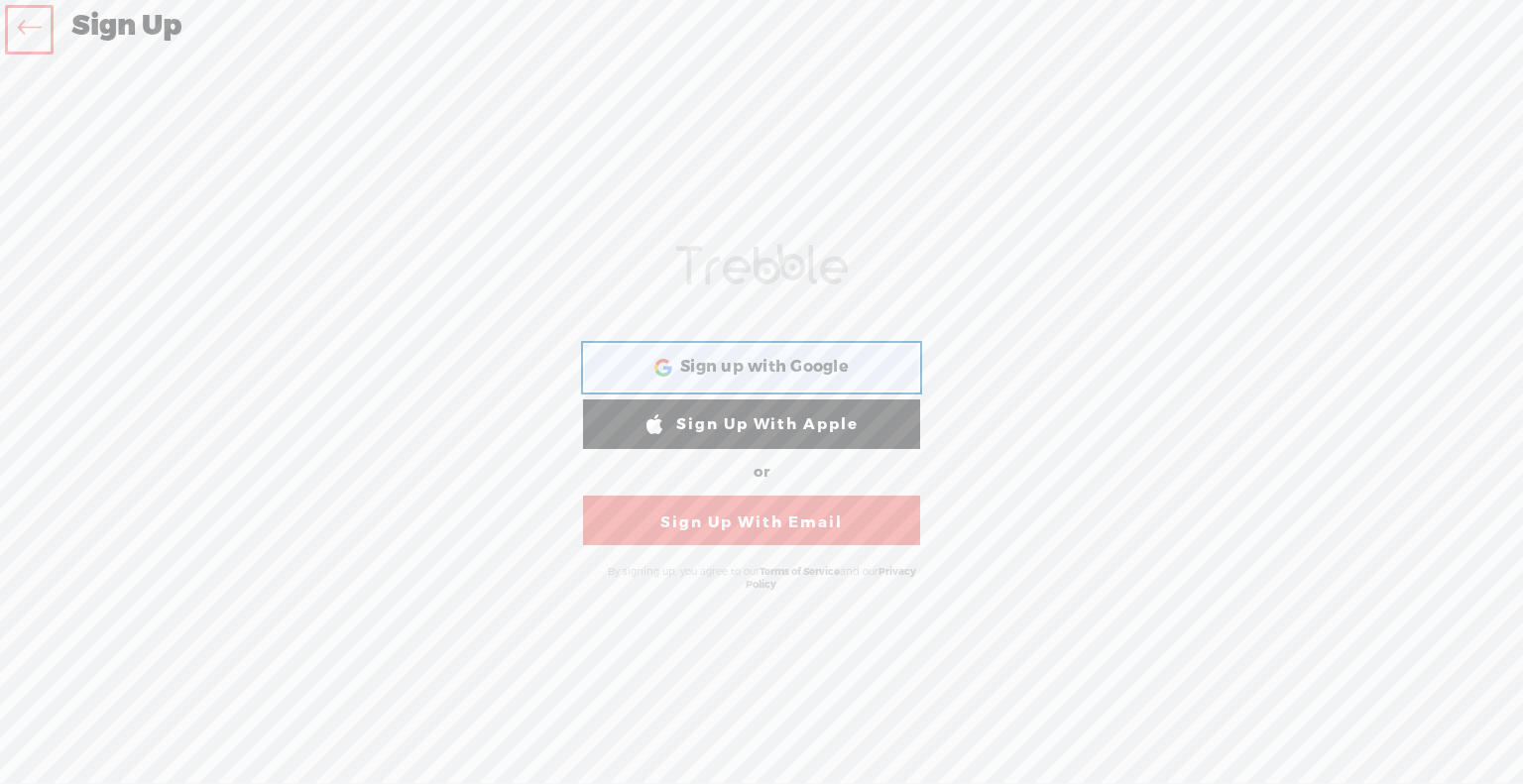 click on "Sign up with Google" at bounding box center [764, 367] 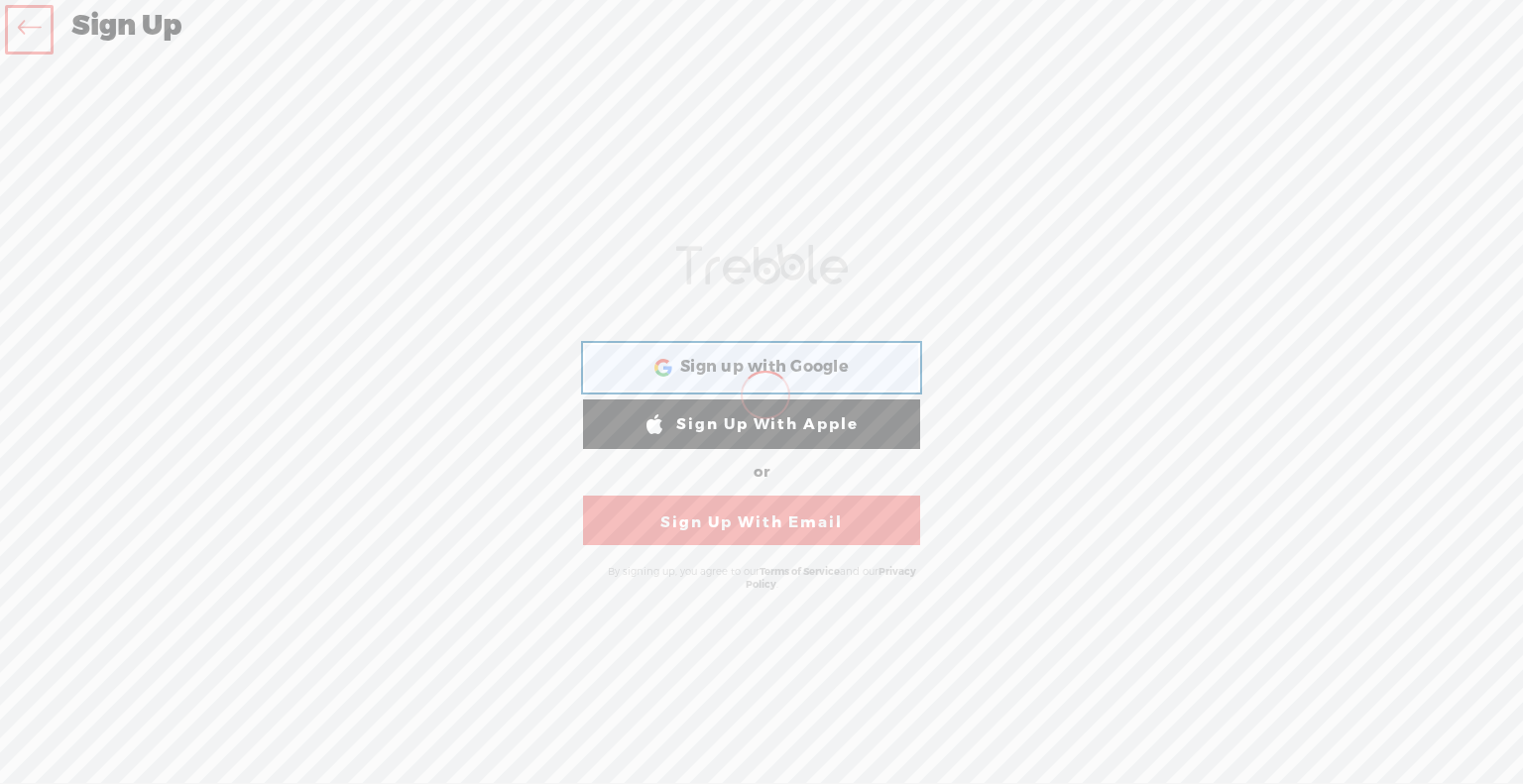 scroll, scrollTop: 0, scrollLeft: 0, axis: both 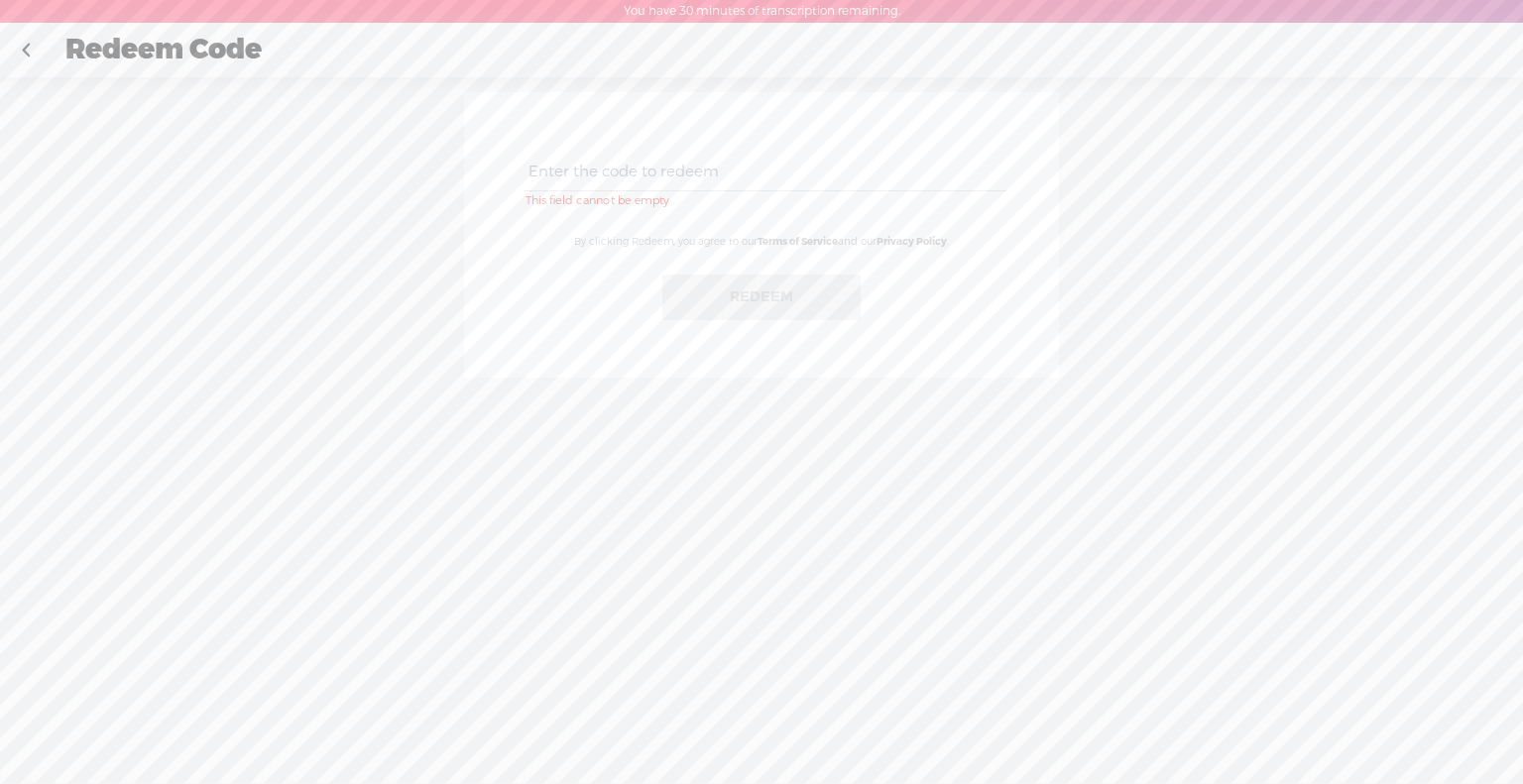 click at bounding box center [764, 171] 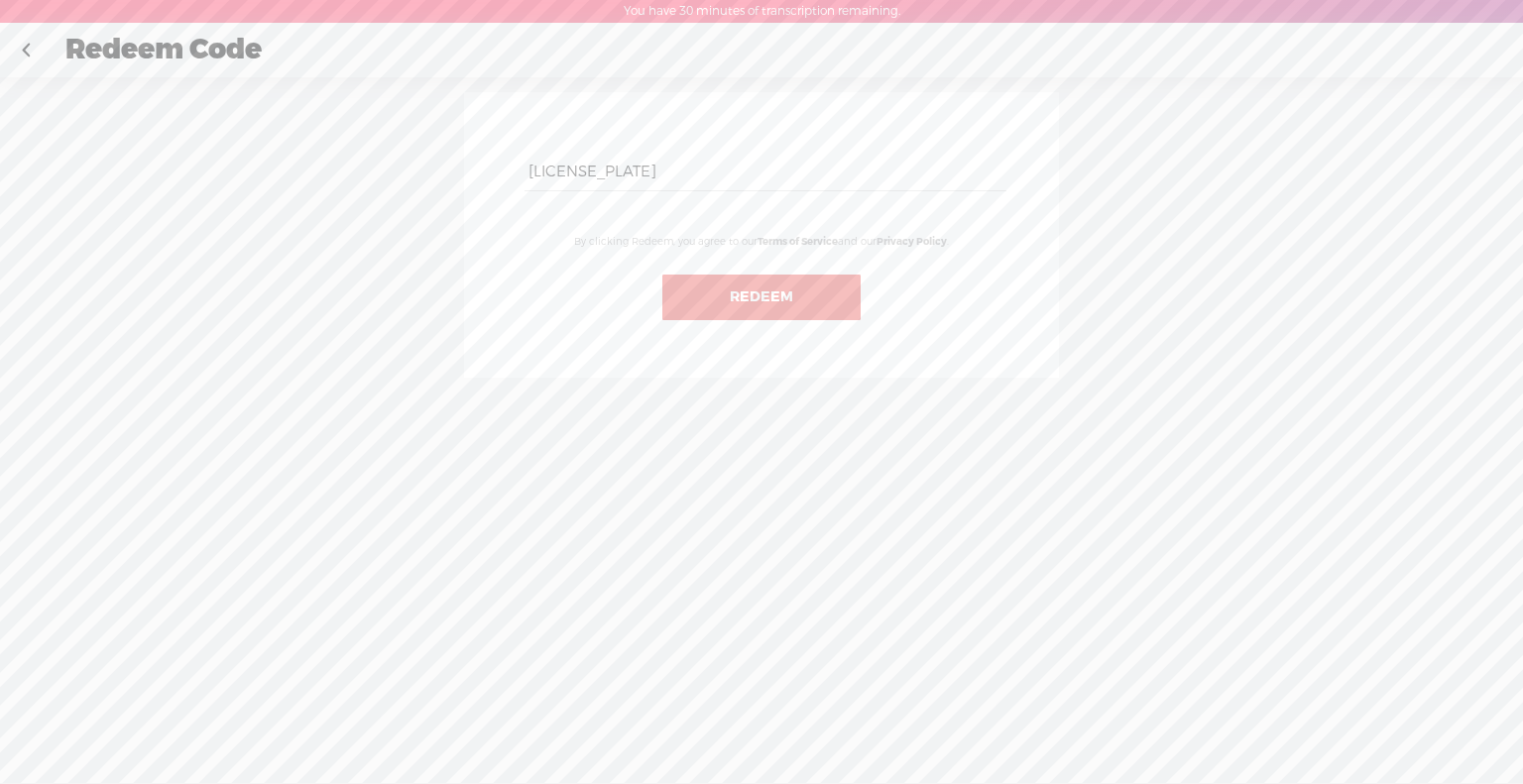 type on "[LICENSE_PLATE]" 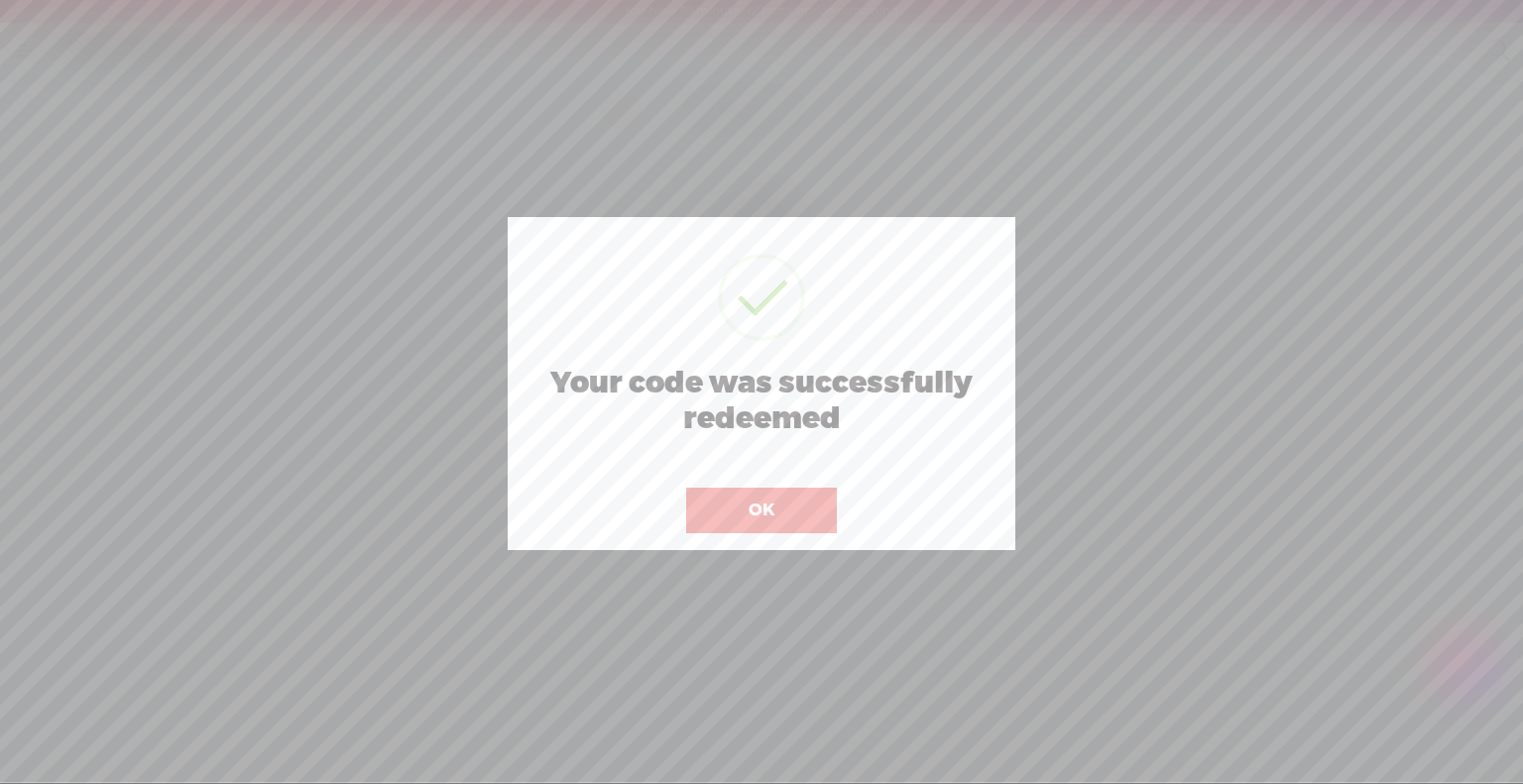 click on "OK" at bounding box center [762, 510] 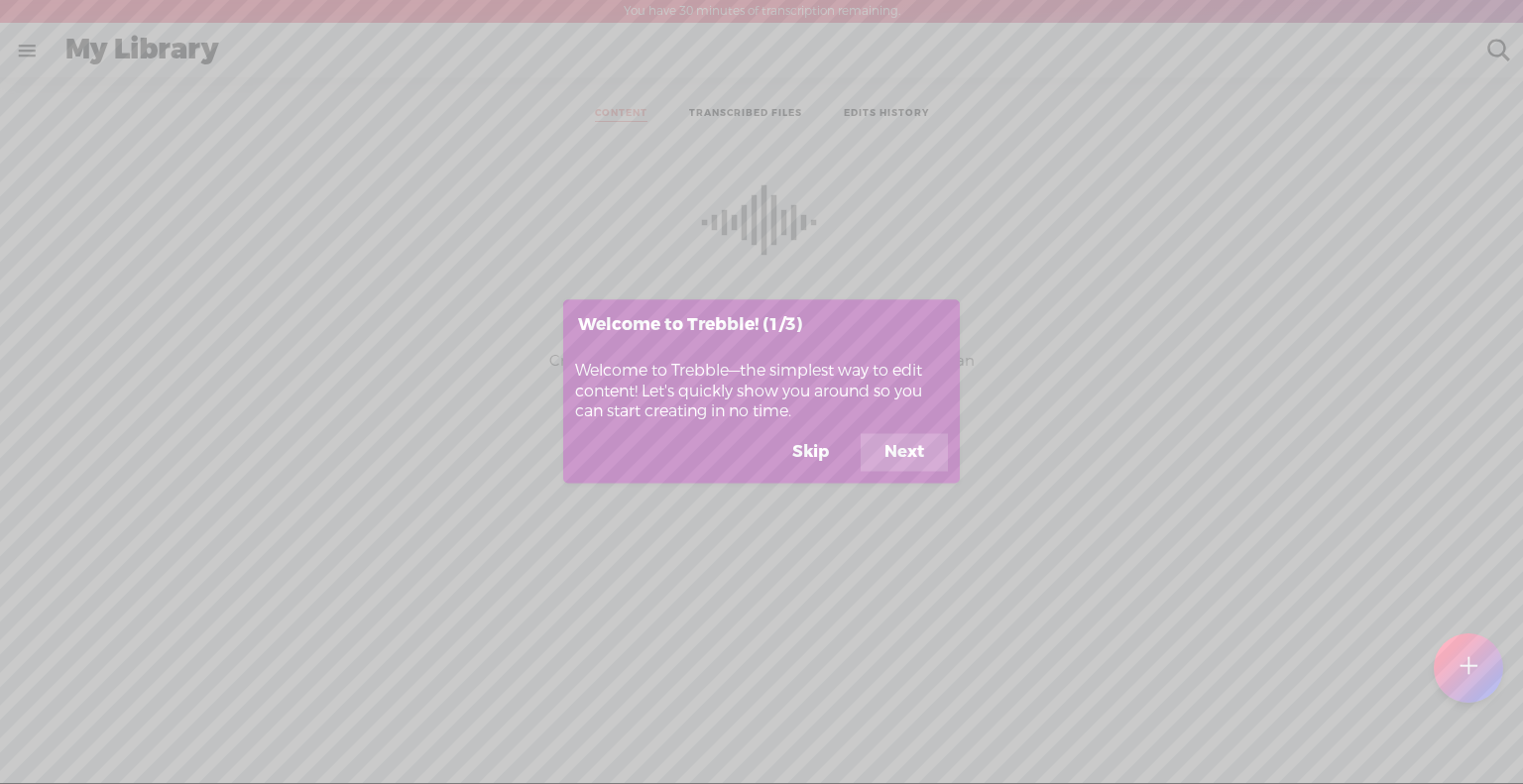 click on "Next" at bounding box center [904, 453] 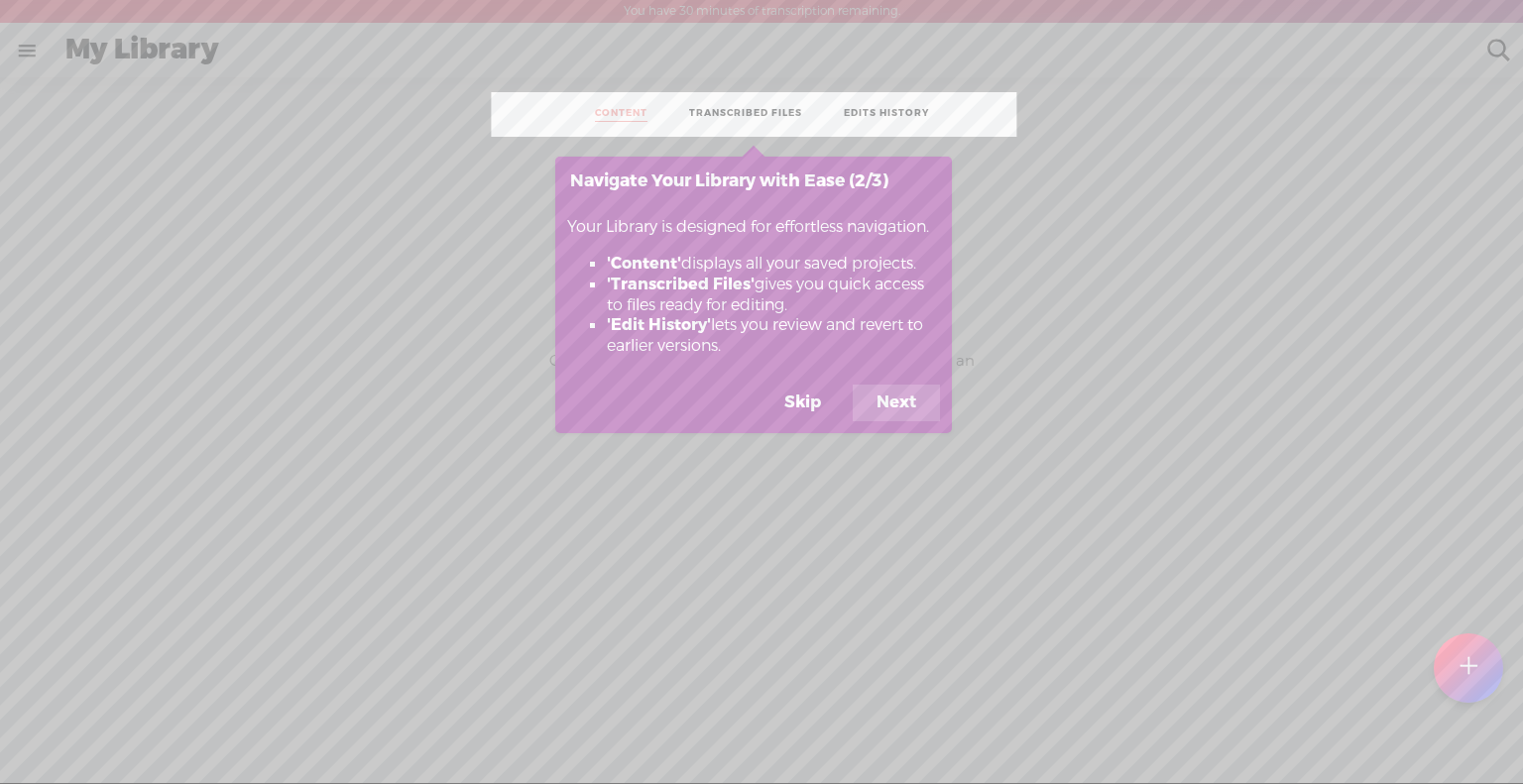 click on "Next" at bounding box center [896, 403] 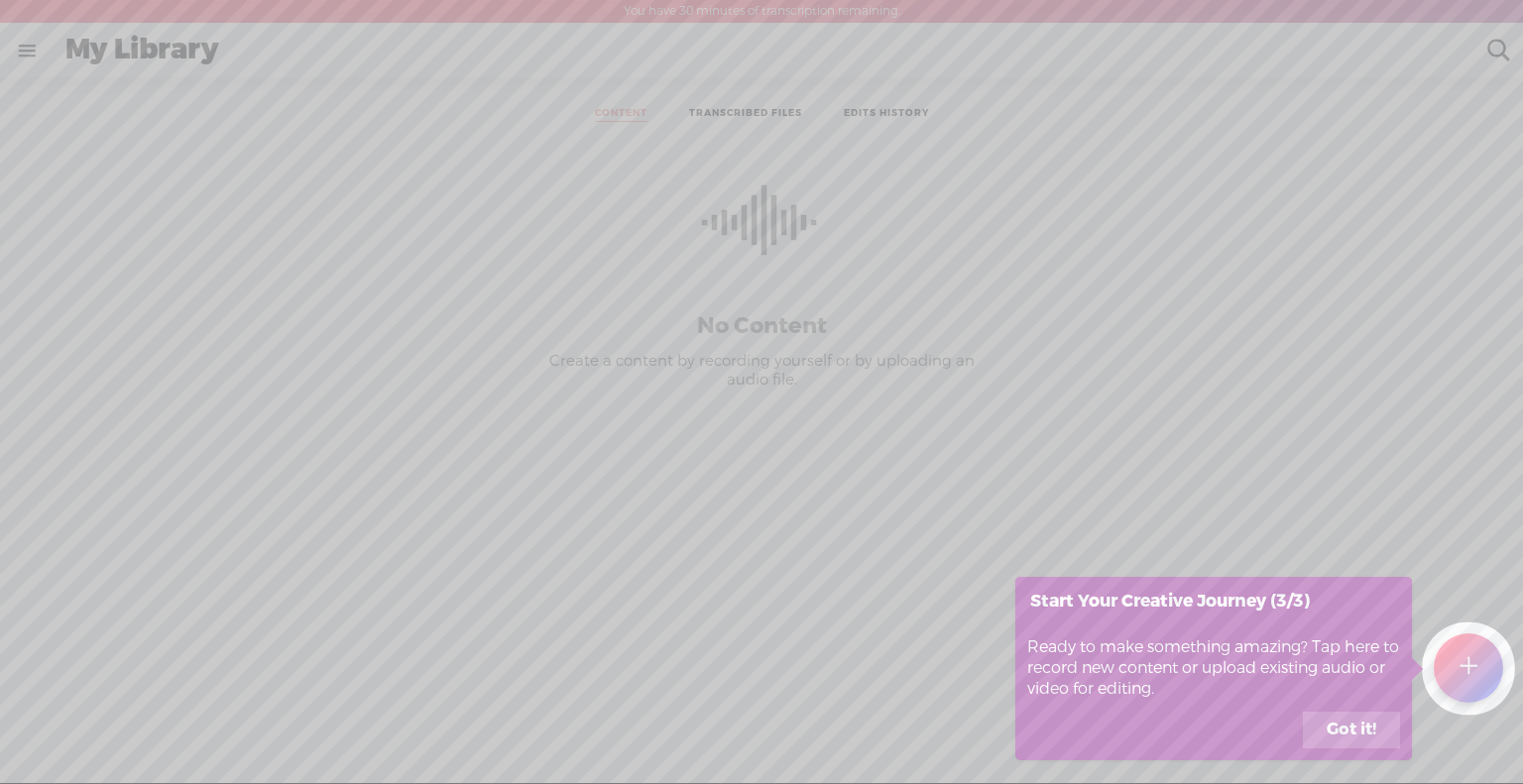 click on "Got it!" at bounding box center [1351, 730] 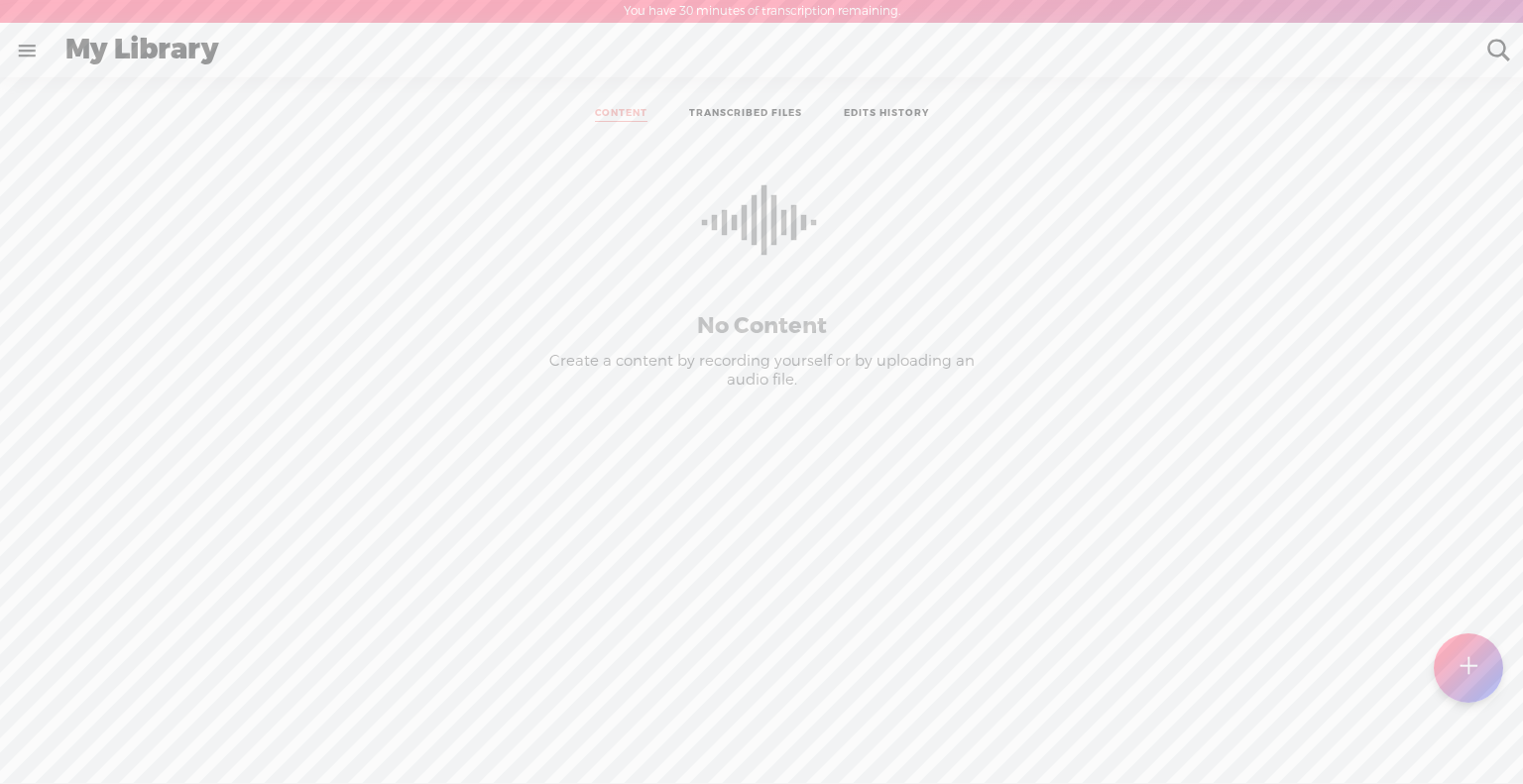 click at bounding box center (27, 51) 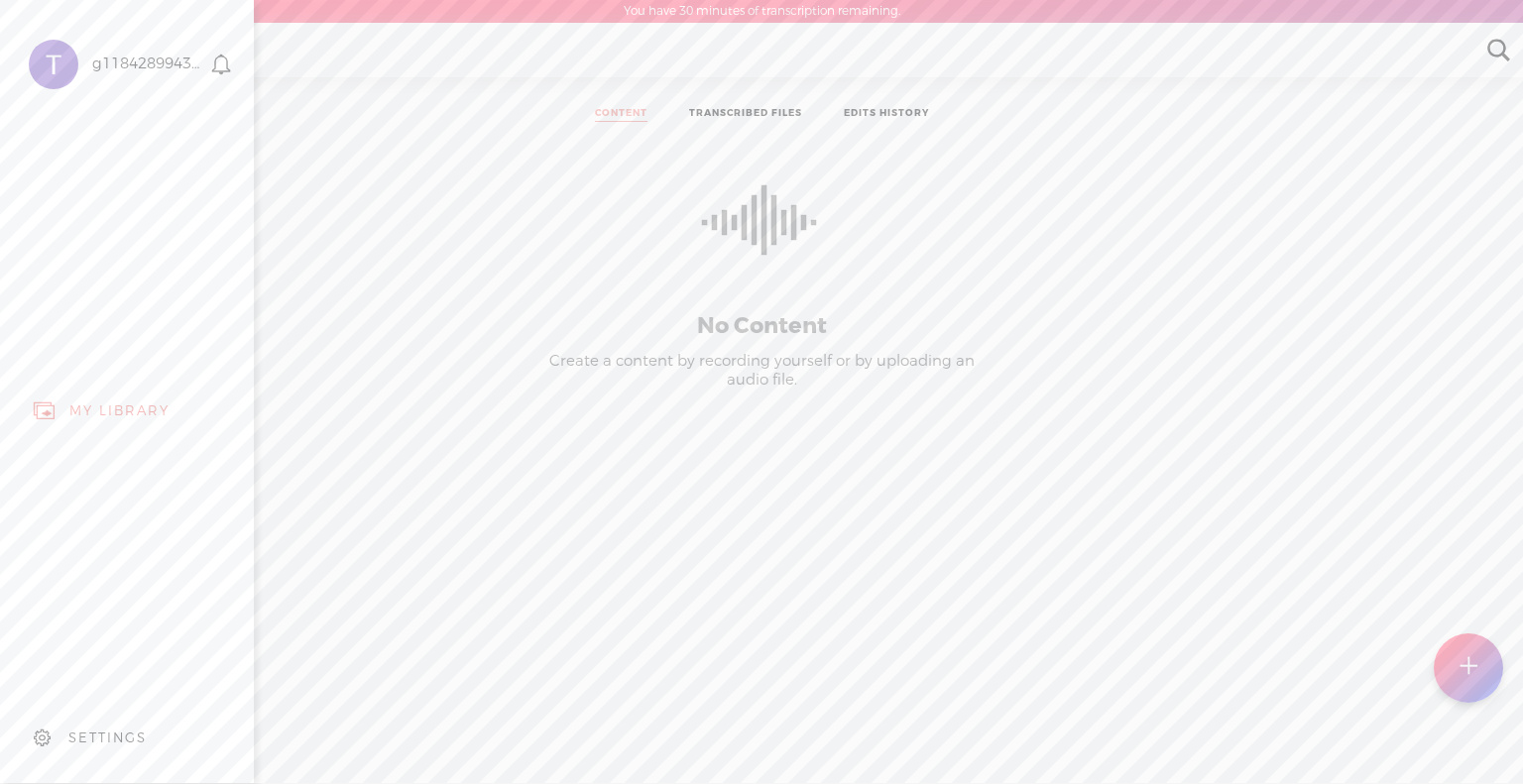 click on "SETTINGS" at bounding box center (107, 737) 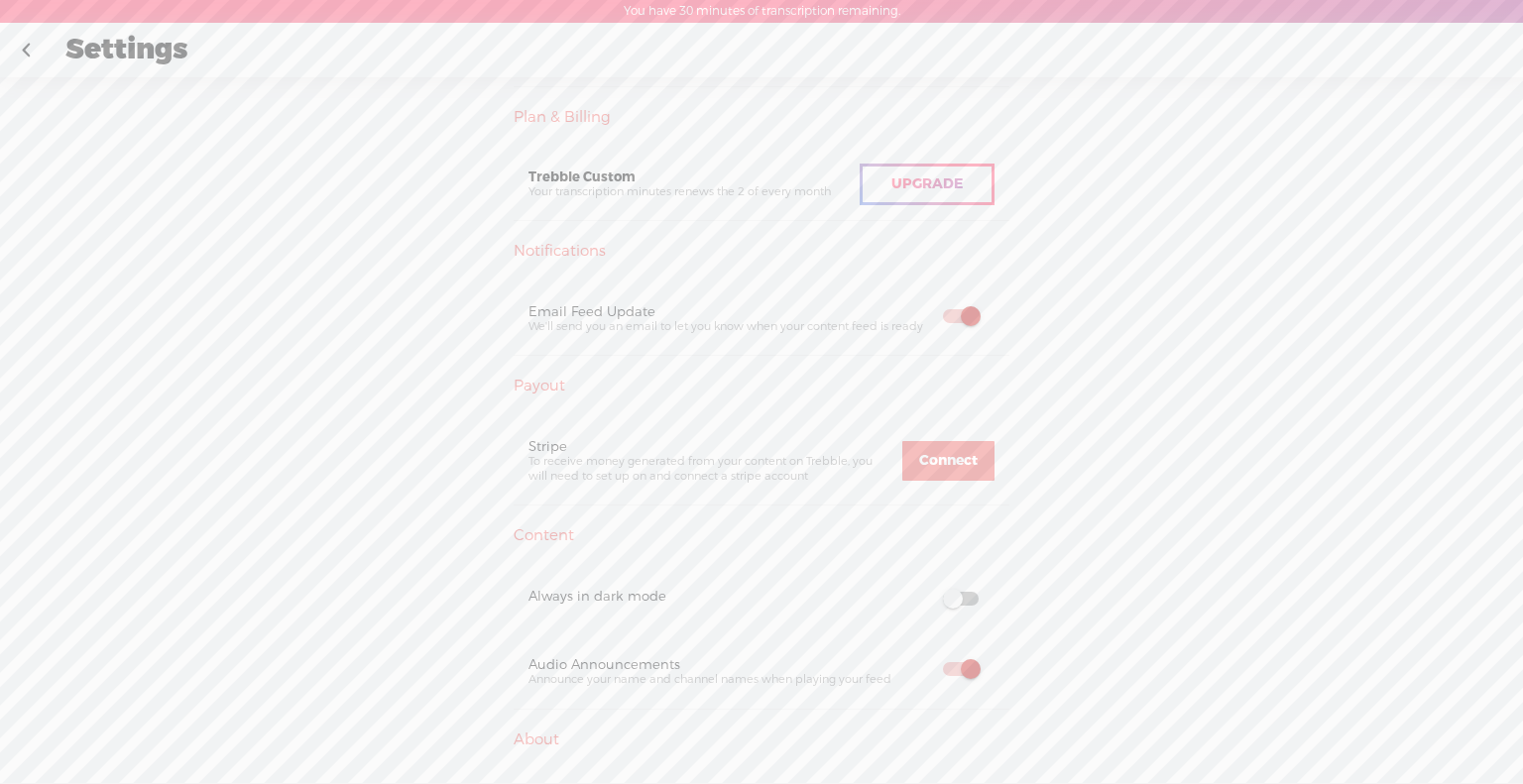 scroll, scrollTop: 454, scrollLeft: 0, axis: vertical 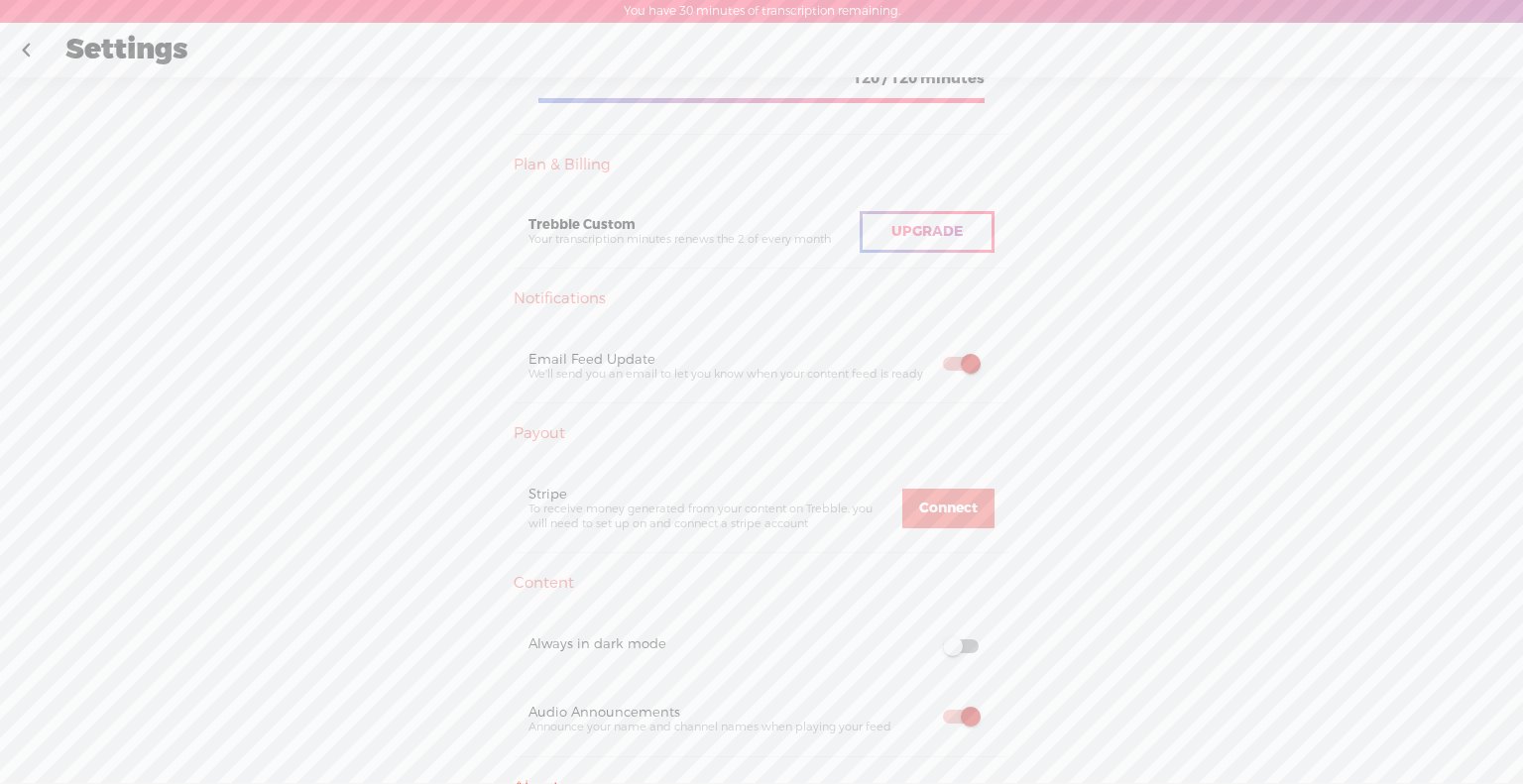 click on "Upgrade" at bounding box center [927, 231] 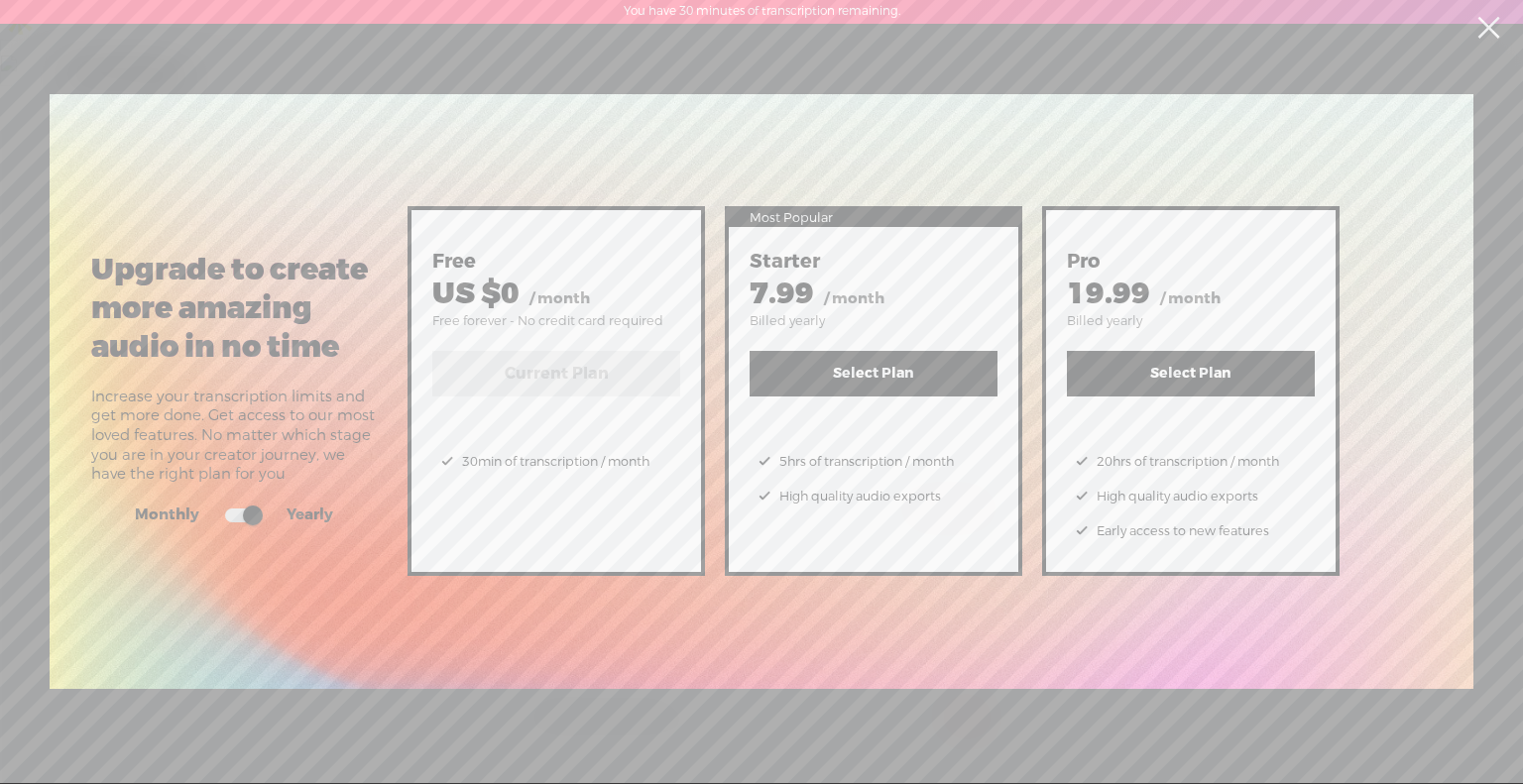 scroll, scrollTop: 0, scrollLeft: 0, axis: both 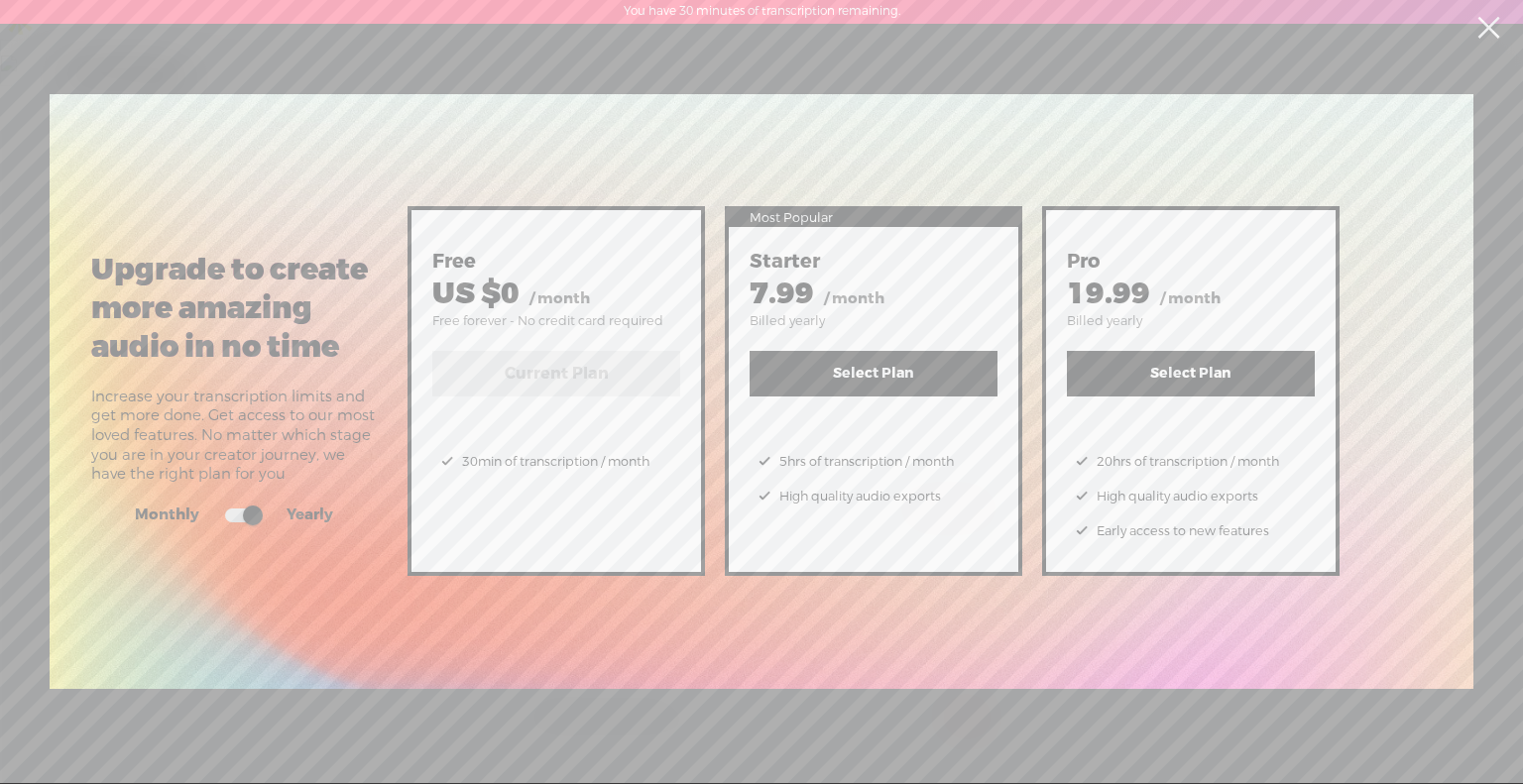 click at bounding box center [1488, 28] 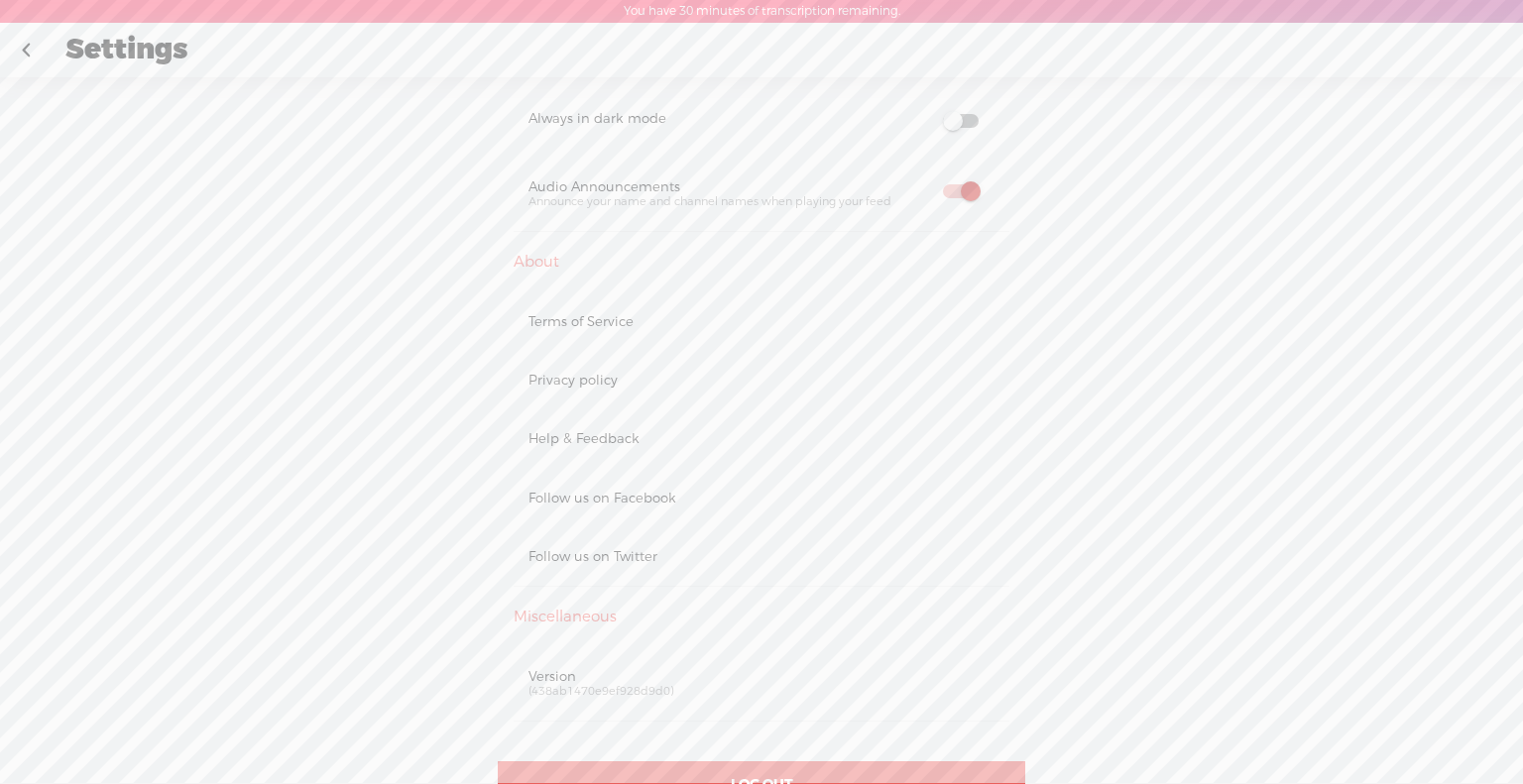 scroll, scrollTop: 1049, scrollLeft: 0, axis: vertical 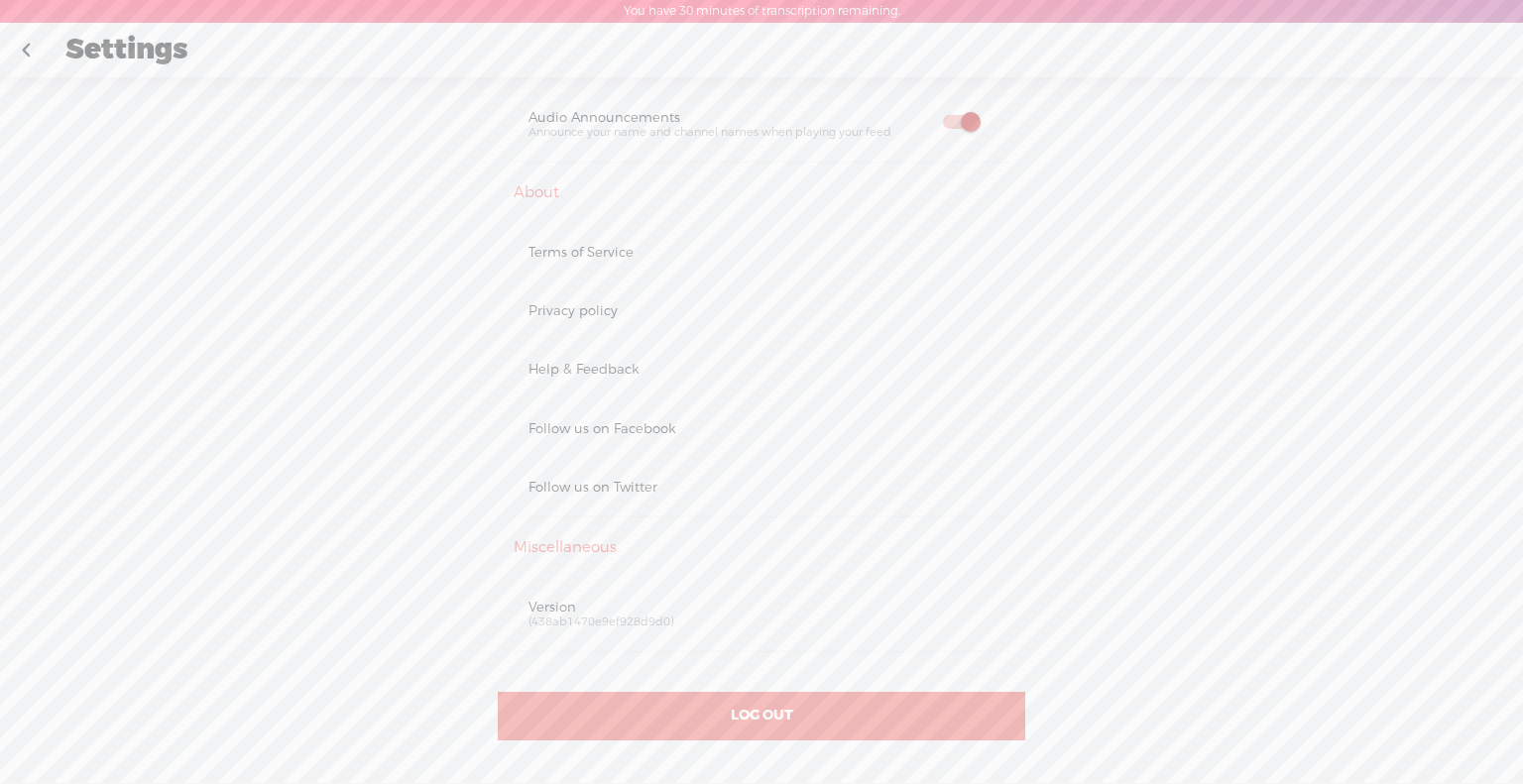 click on "Version" at bounding box center (762, 607) 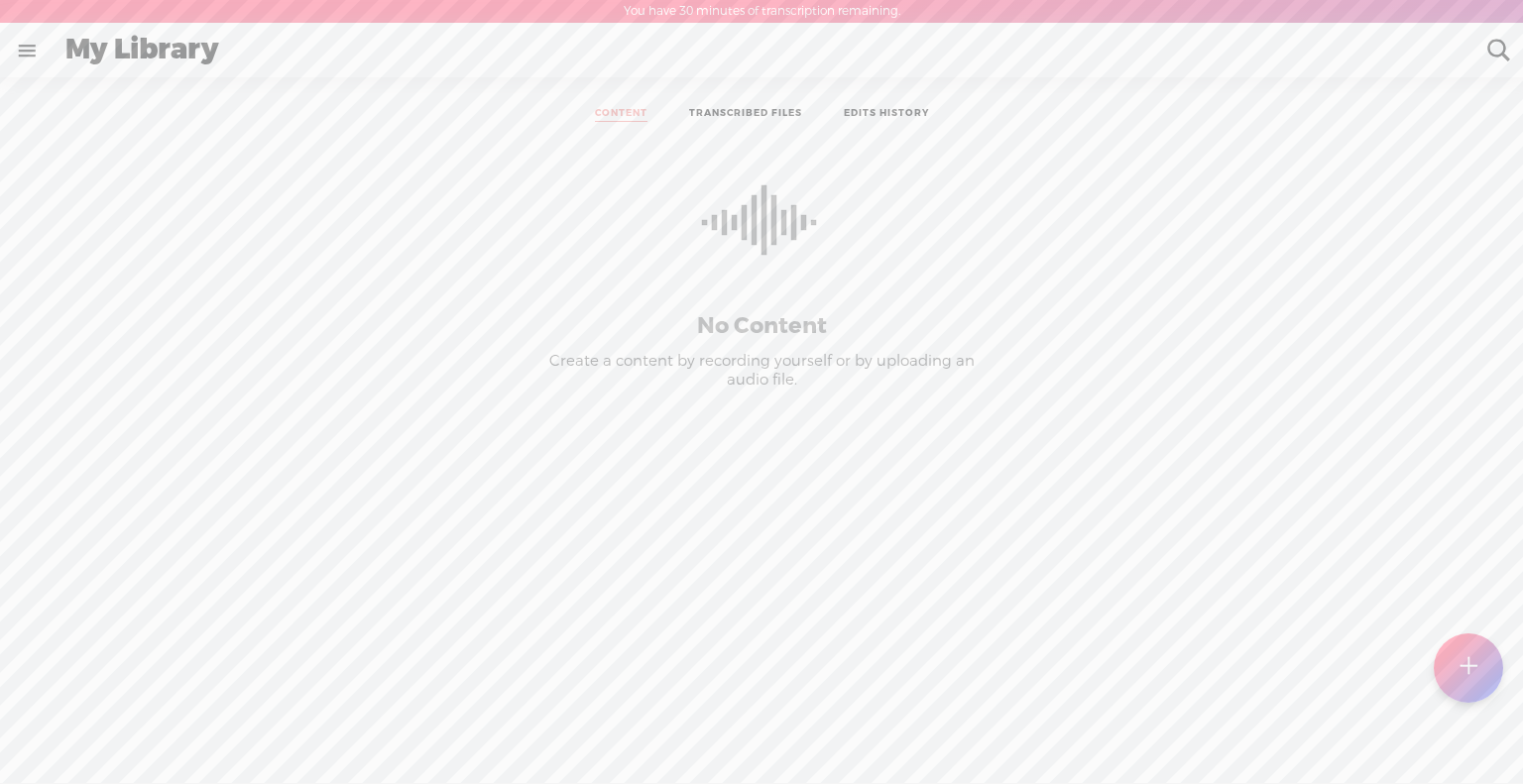 click at bounding box center [1468, 668] 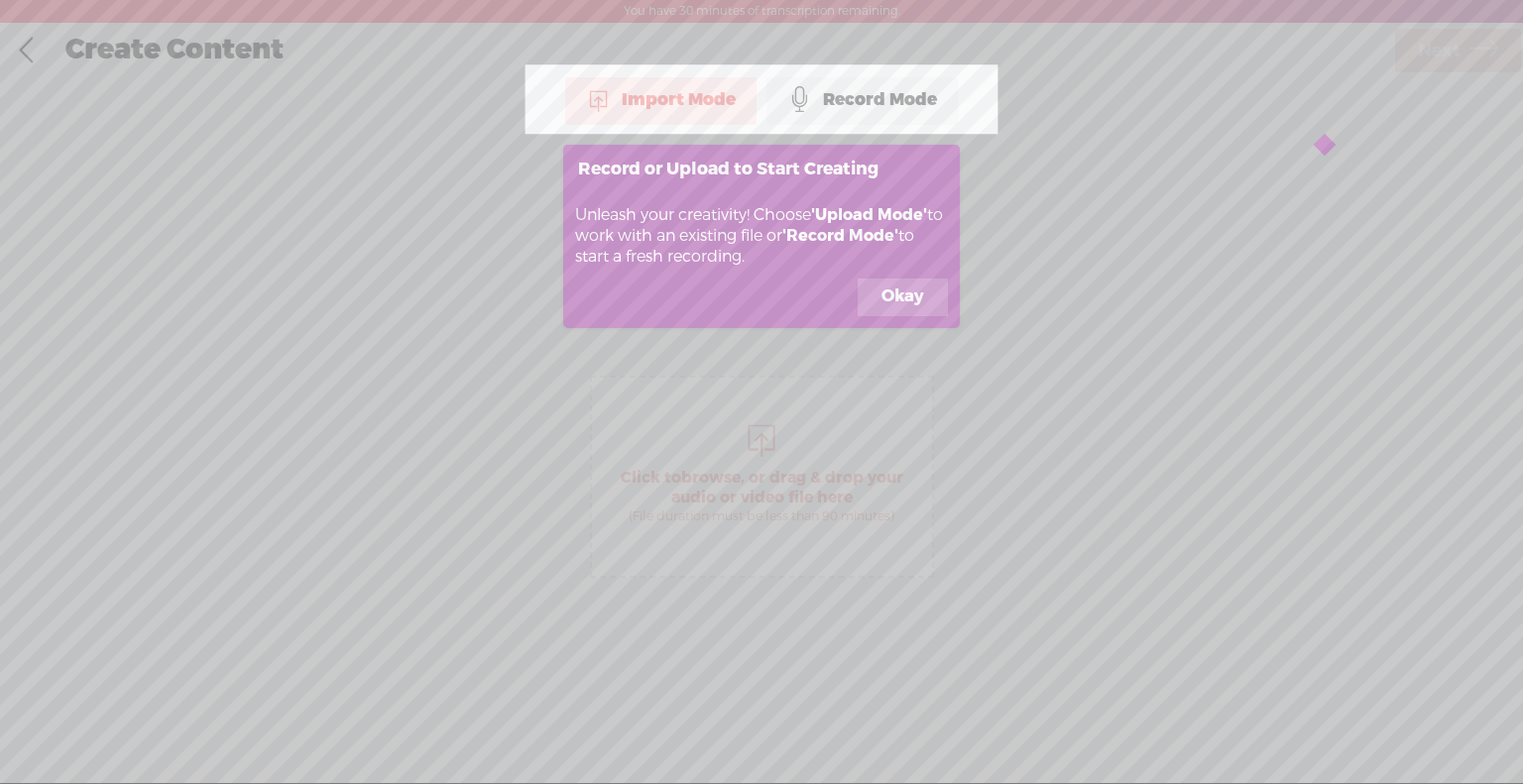 scroll, scrollTop: 0, scrollLeft: 0, axis: both 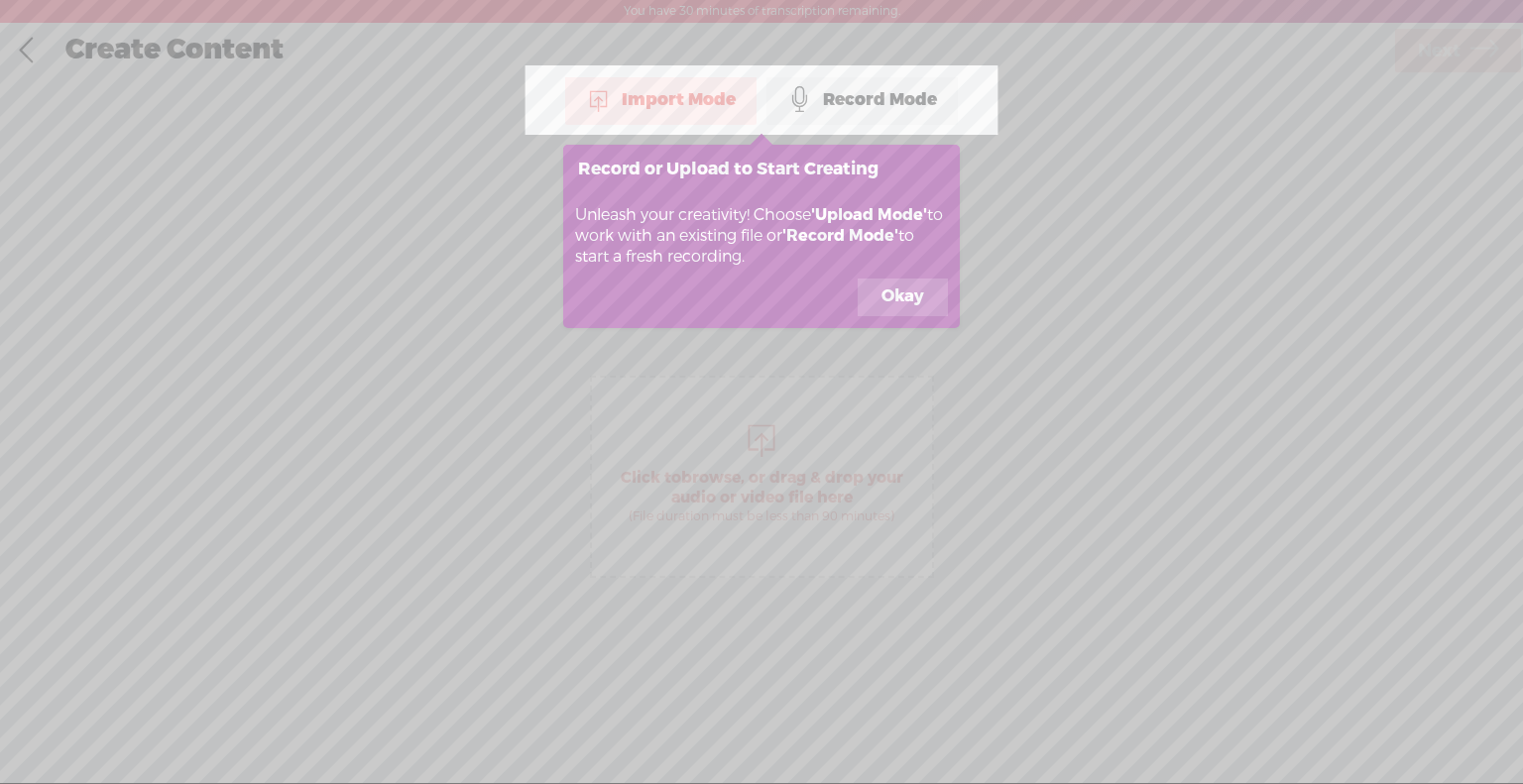 click on "Okay" at bounding box center [902, 297] 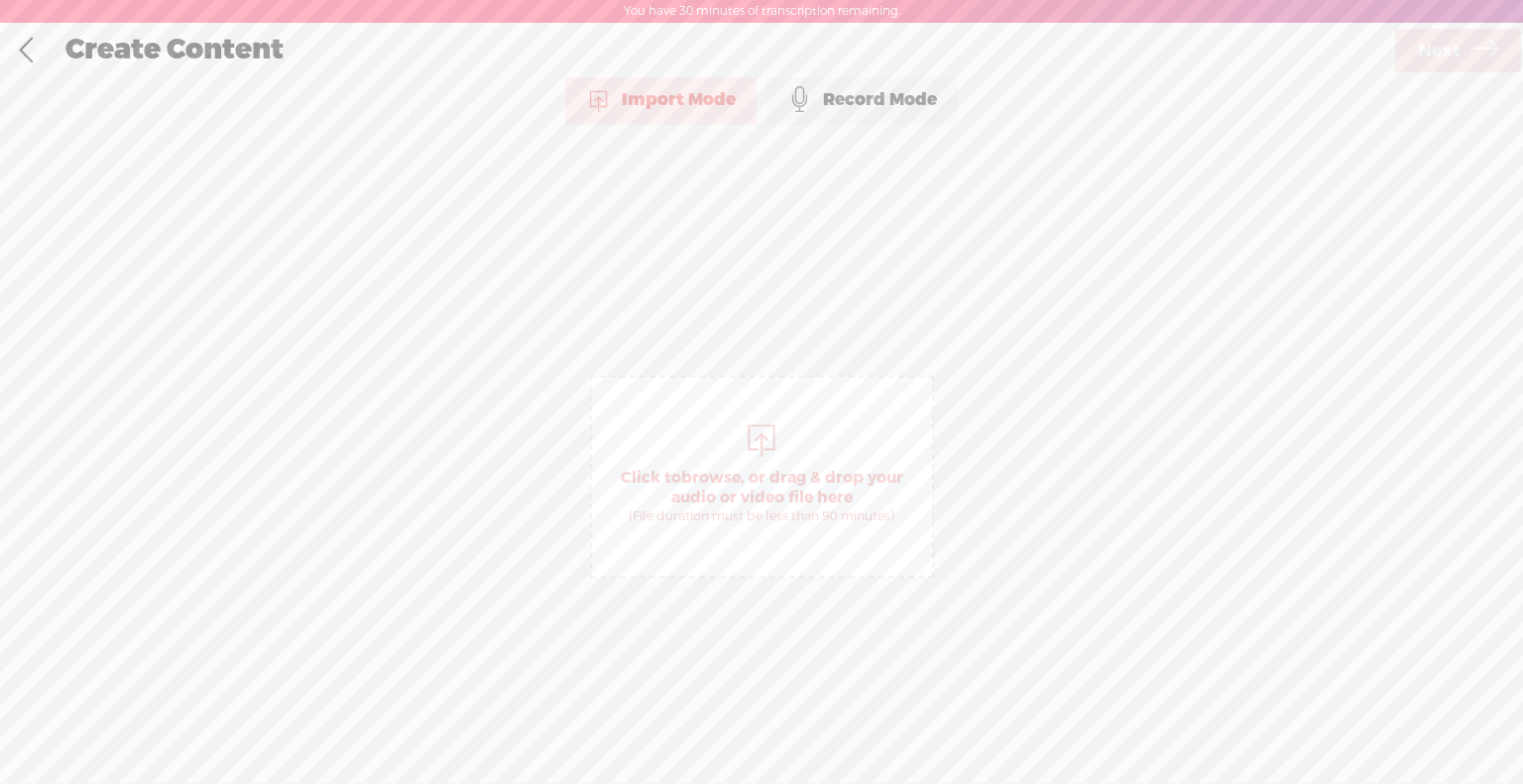 click at bounding box center (26, 51) 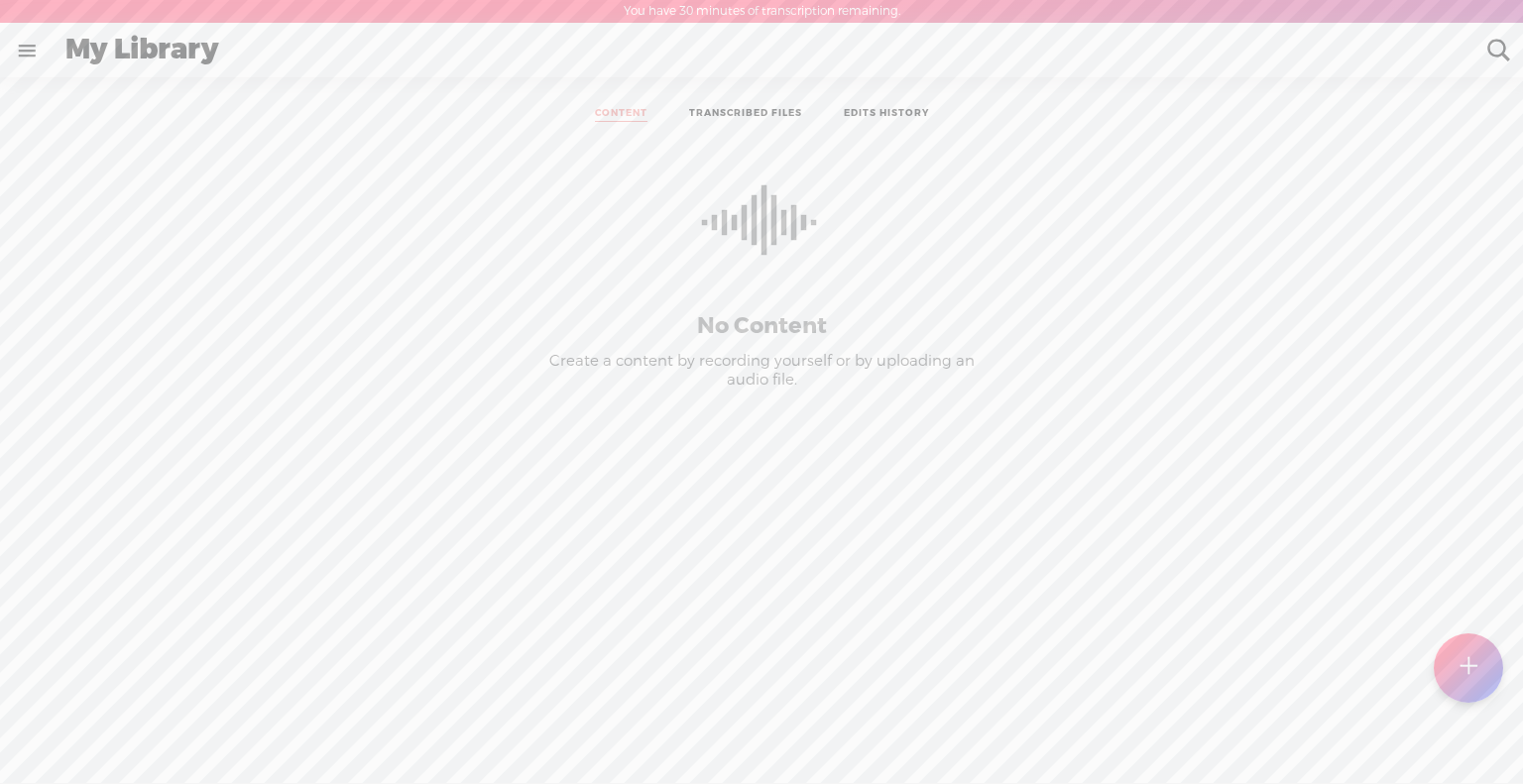click at bounding box center (27, 51) 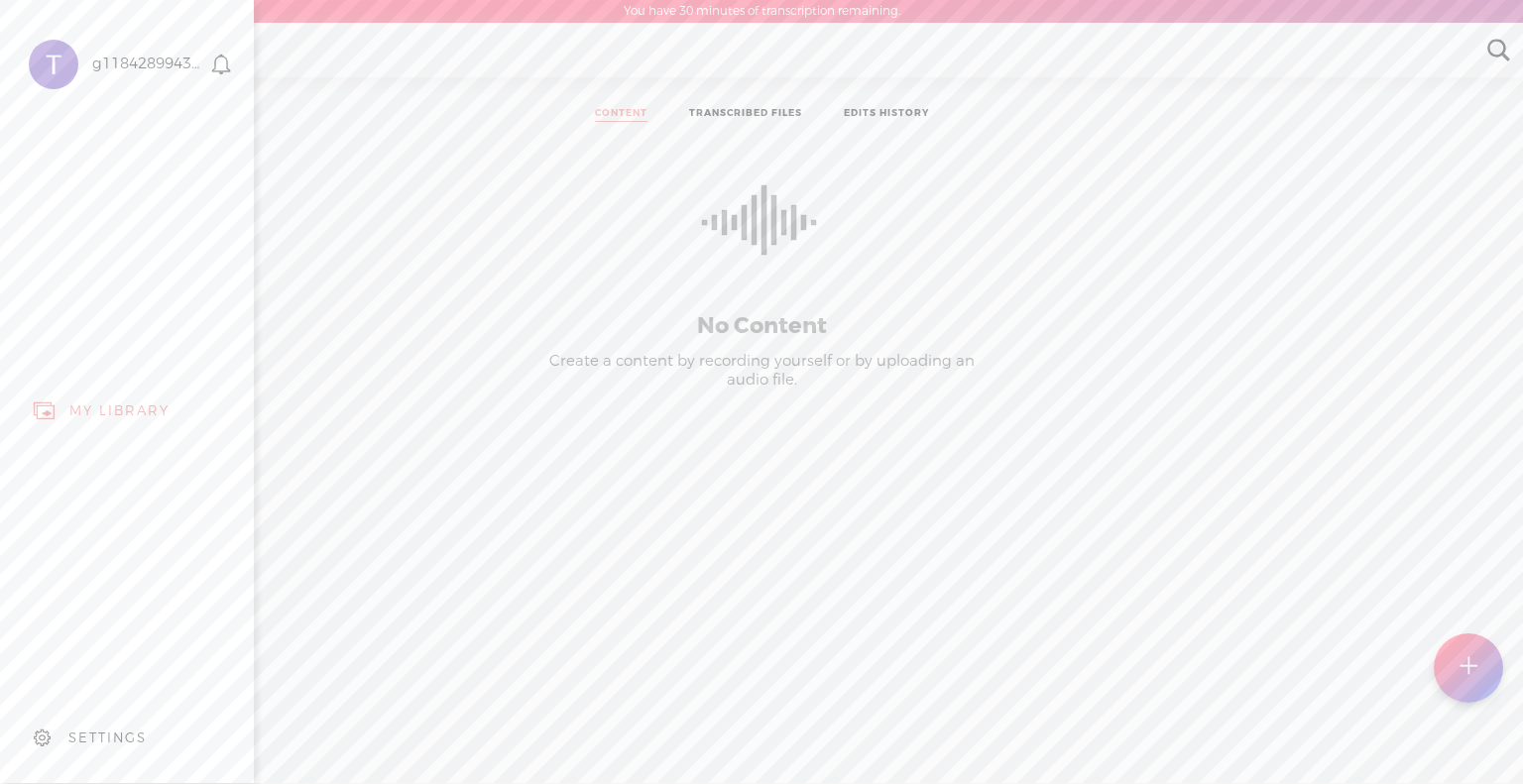 click at bounding box center (221, 64) 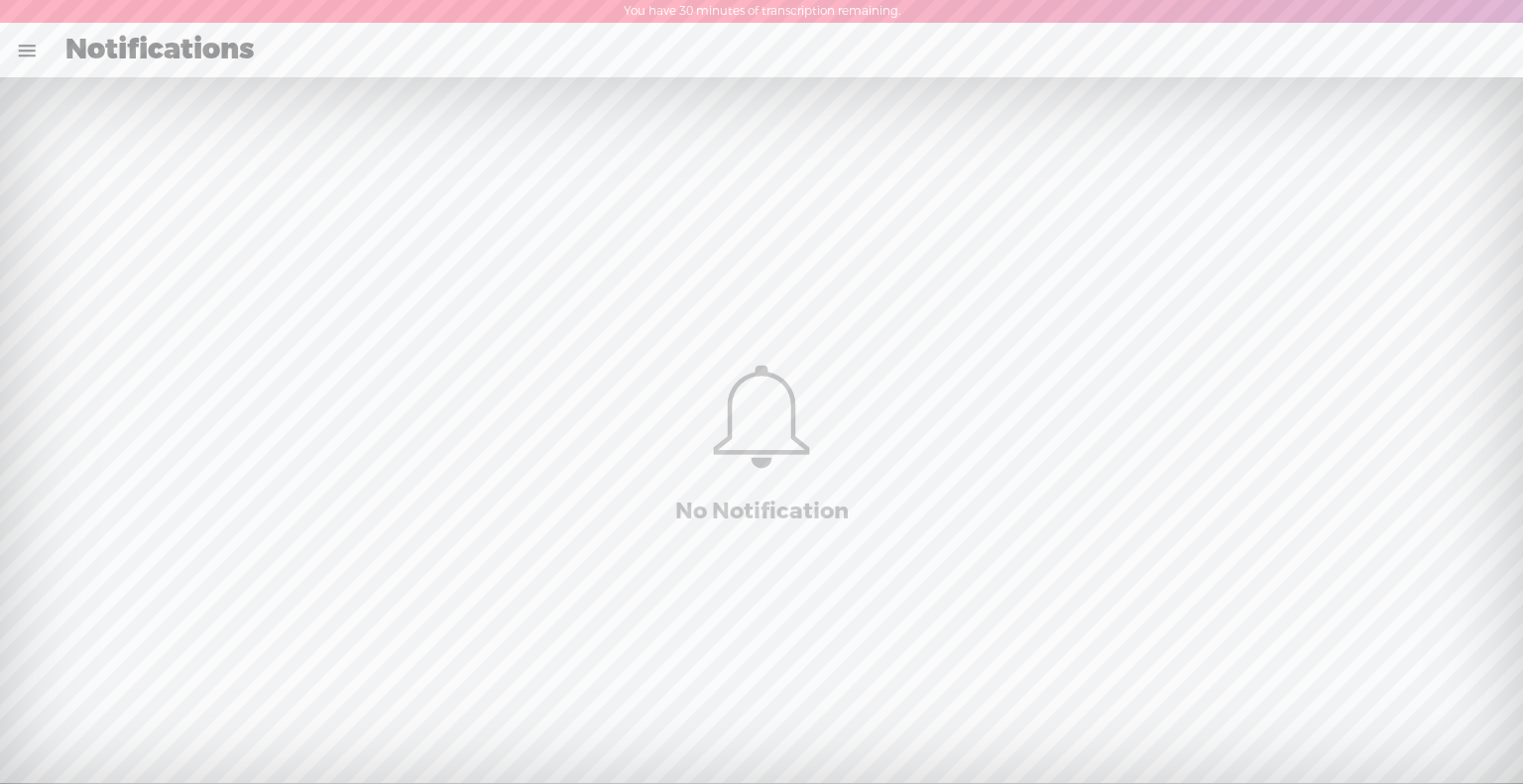 click at bounding box center (27, 51) 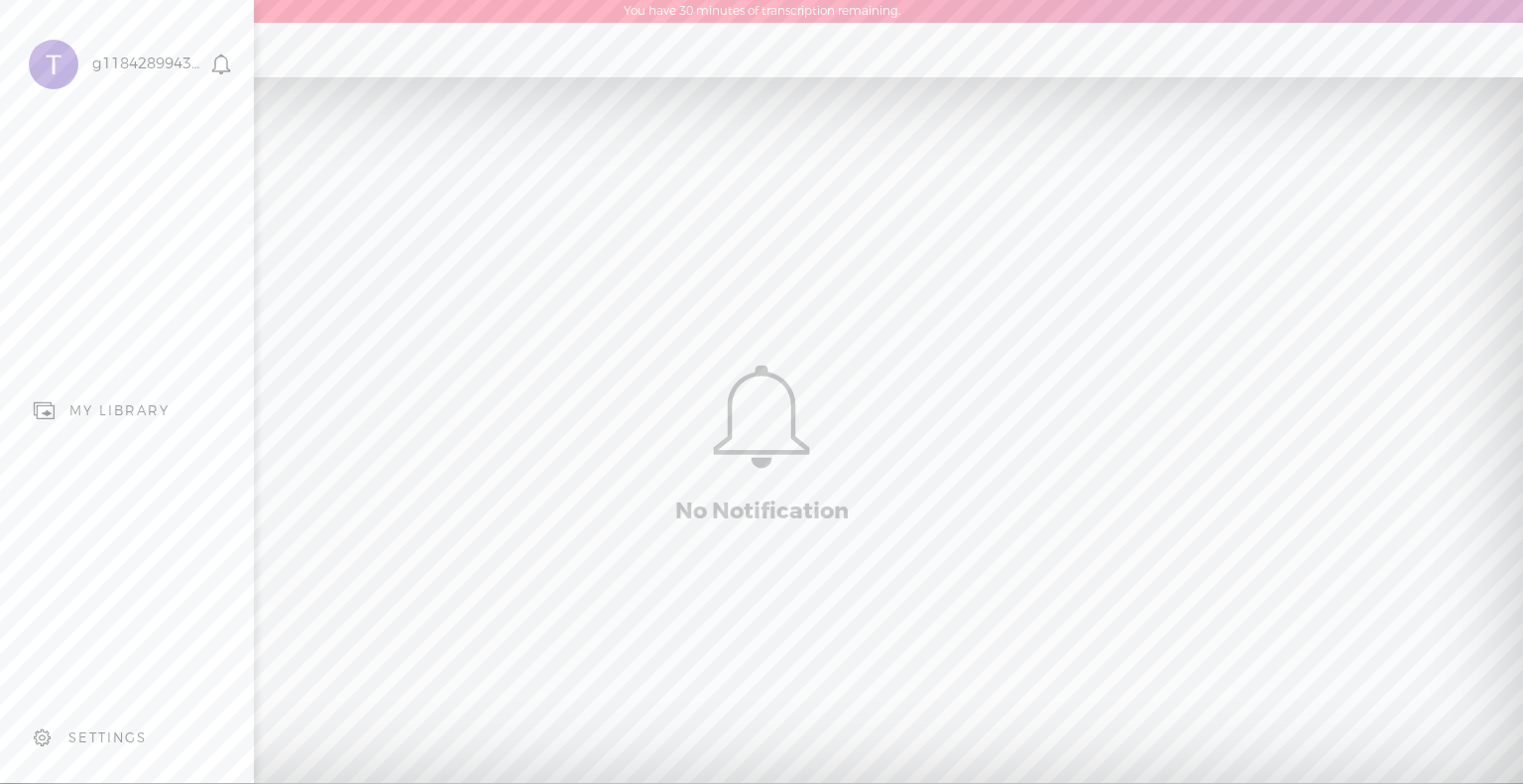 click on "MY LIBRARY" at bounding box center [119, 410] 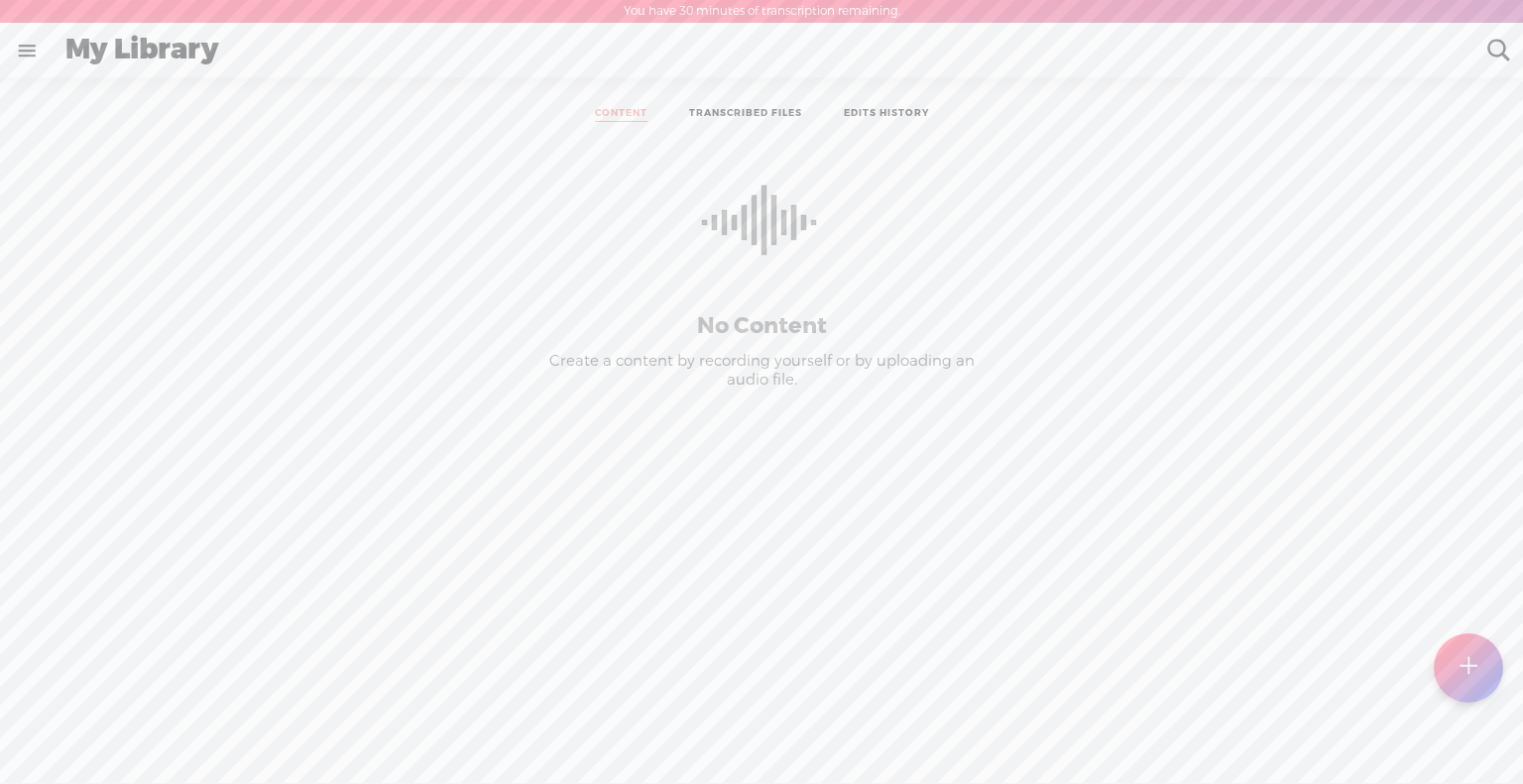 click at bounding box center [27, 51] 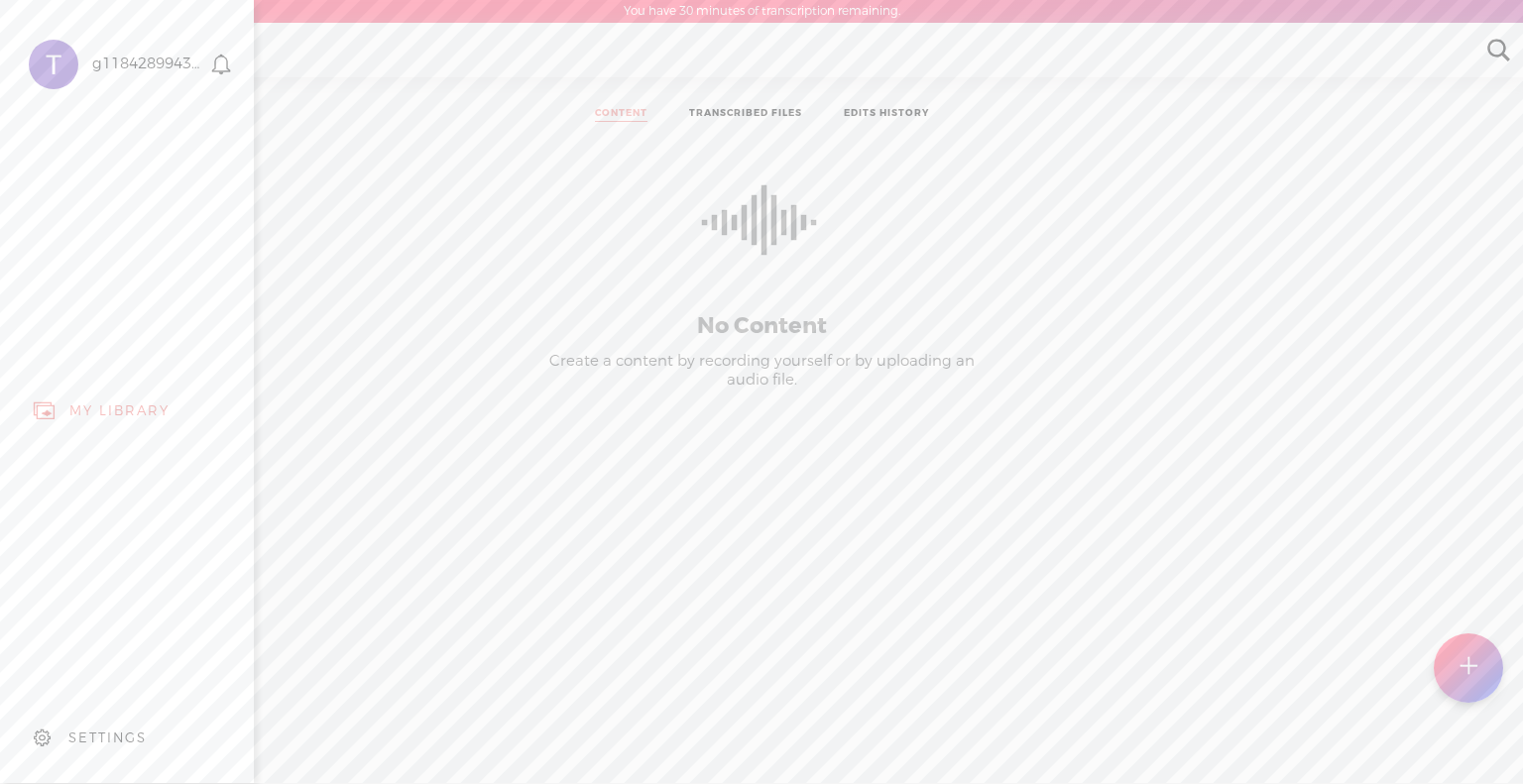 click on "You have 30 minutes of transcription remaining.
Upgrade to increase your limit
Hold on tight  . . .
g118428994321799851958
HOME
MY CONTENT
MY CHANNEL
MY LIBRARY
MY JOURNEYS
MYSUBSCRIPTIONS
BROWSE
SEARCH
REFER A FRIEND & EARN
HELP & FEEDBACK
ON AIR
Install Chrome Extension
Install App
Setup My Own Channel
Create My First Journey
UPGRADE TO TREBBLE PLUS
SETTINGS
Redeem Code
[LICENSE_PLATE]
By clicking Redeem, you agree to our   Terms of Service   and our   Privacy Policy .
Redeem" at bounding box center (762, 391) 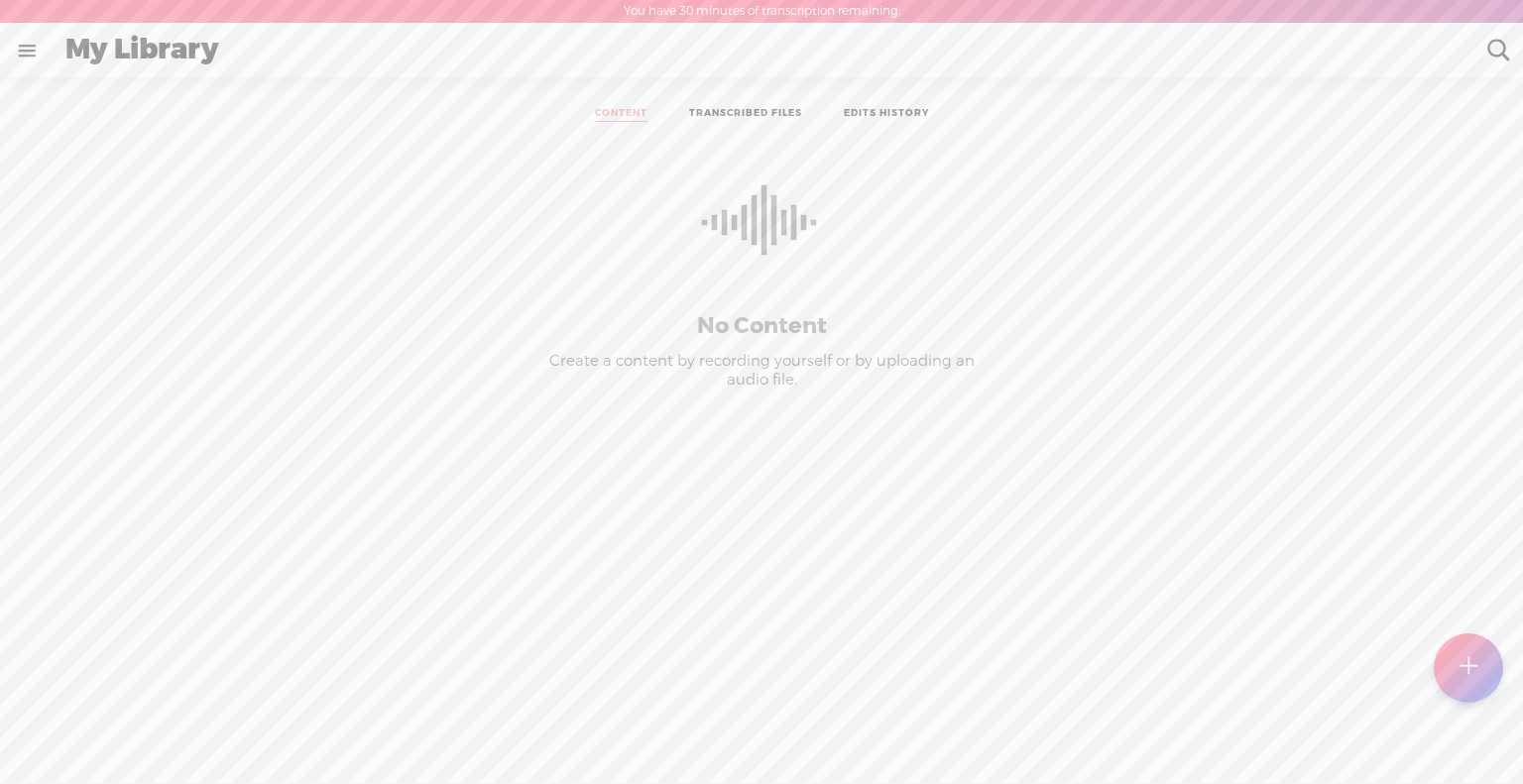 click on "You have 30 minutes of transcription remaining." at bounding box center (762, 12) 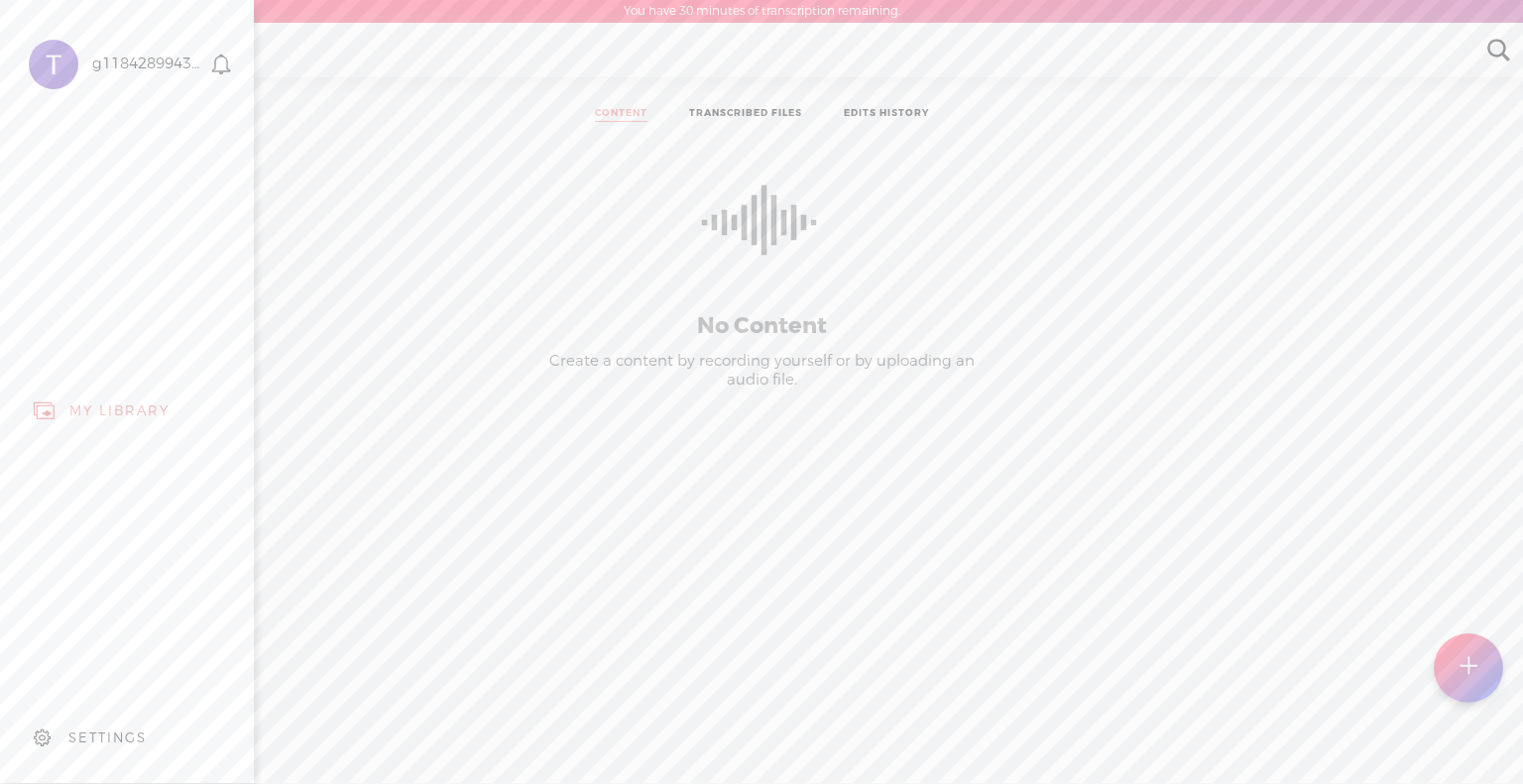 click on "SETTINGS" at bounding box center [107, 737] 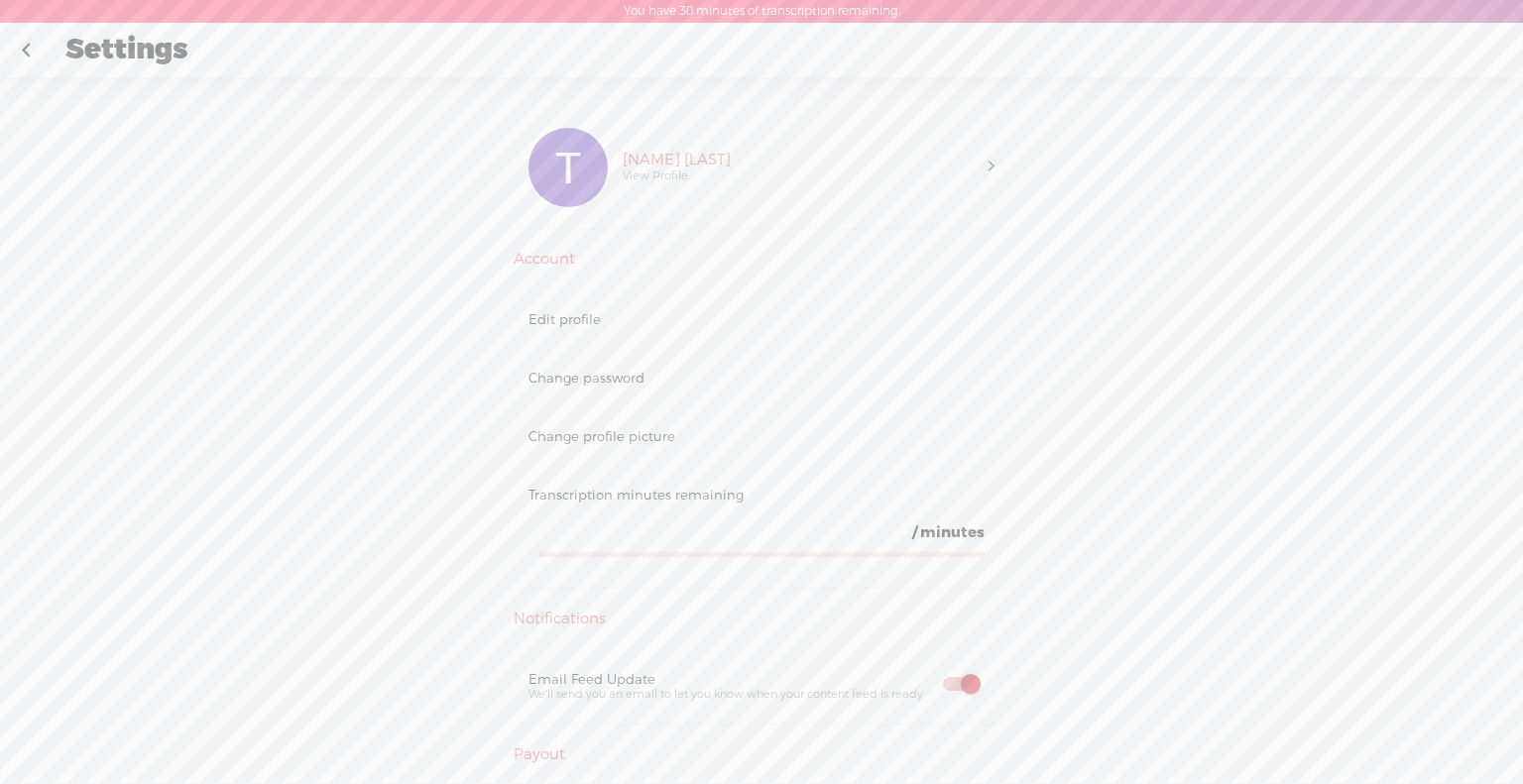 scroll, scrollTop: 0, scrollLeft: 0, axis: both 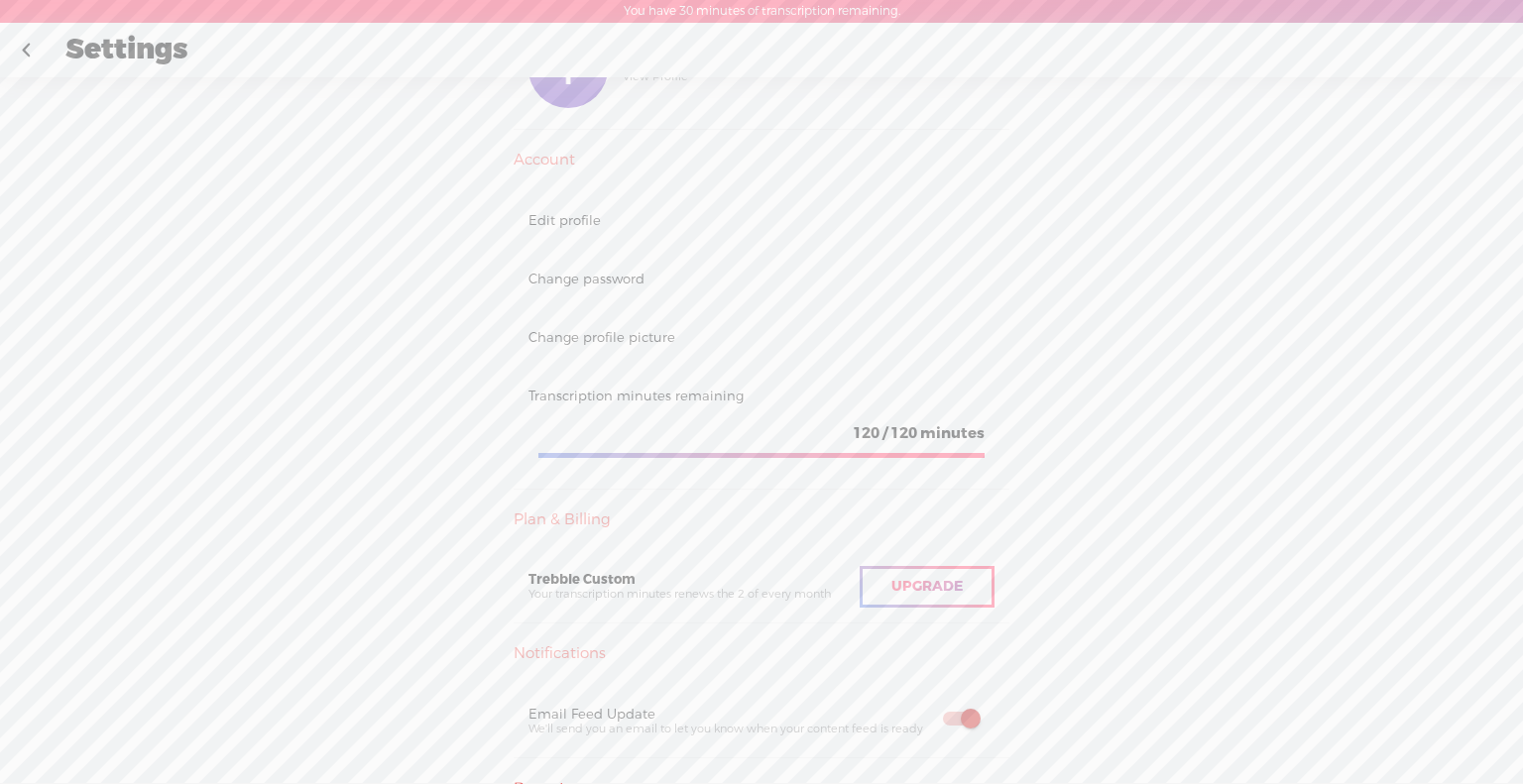 click on "Edit profile" at bounding box center [762, 220] 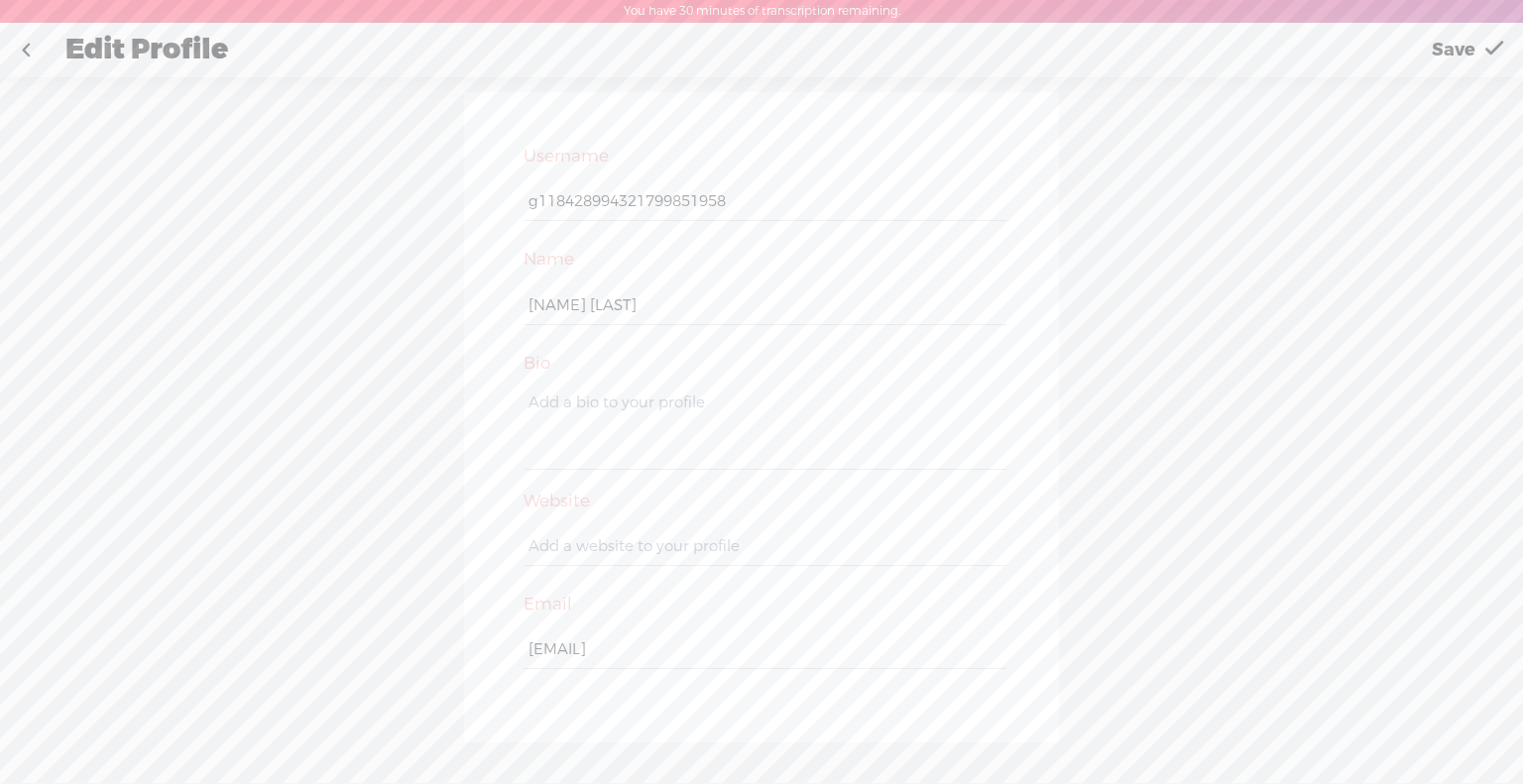 click at bounding box center (26, 51) 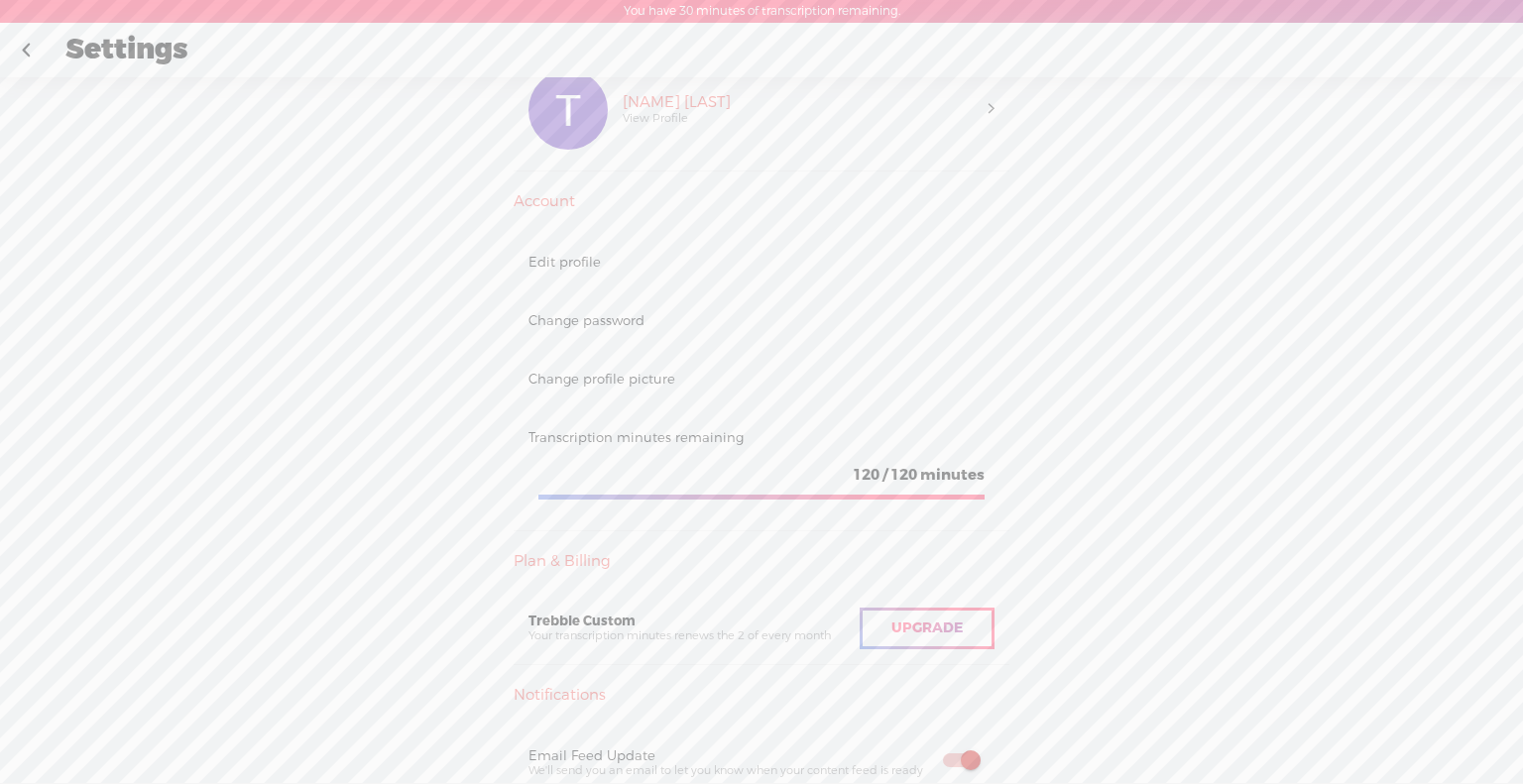 scroll, scrollTop: 0, scrollLeft: 0, axis: both 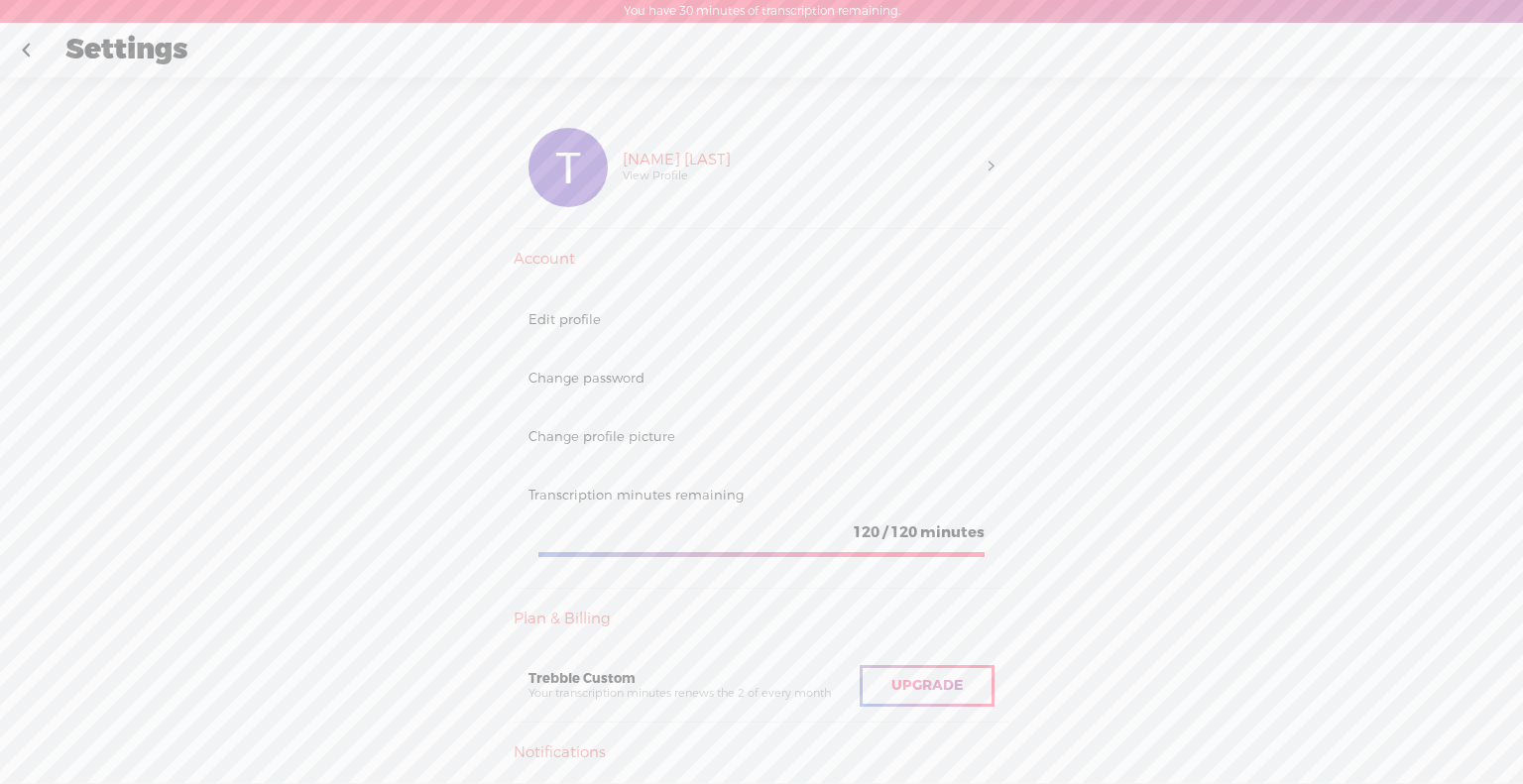 click on "[NAME] [LAST]
View Profile" at bounding box center (798, 168) 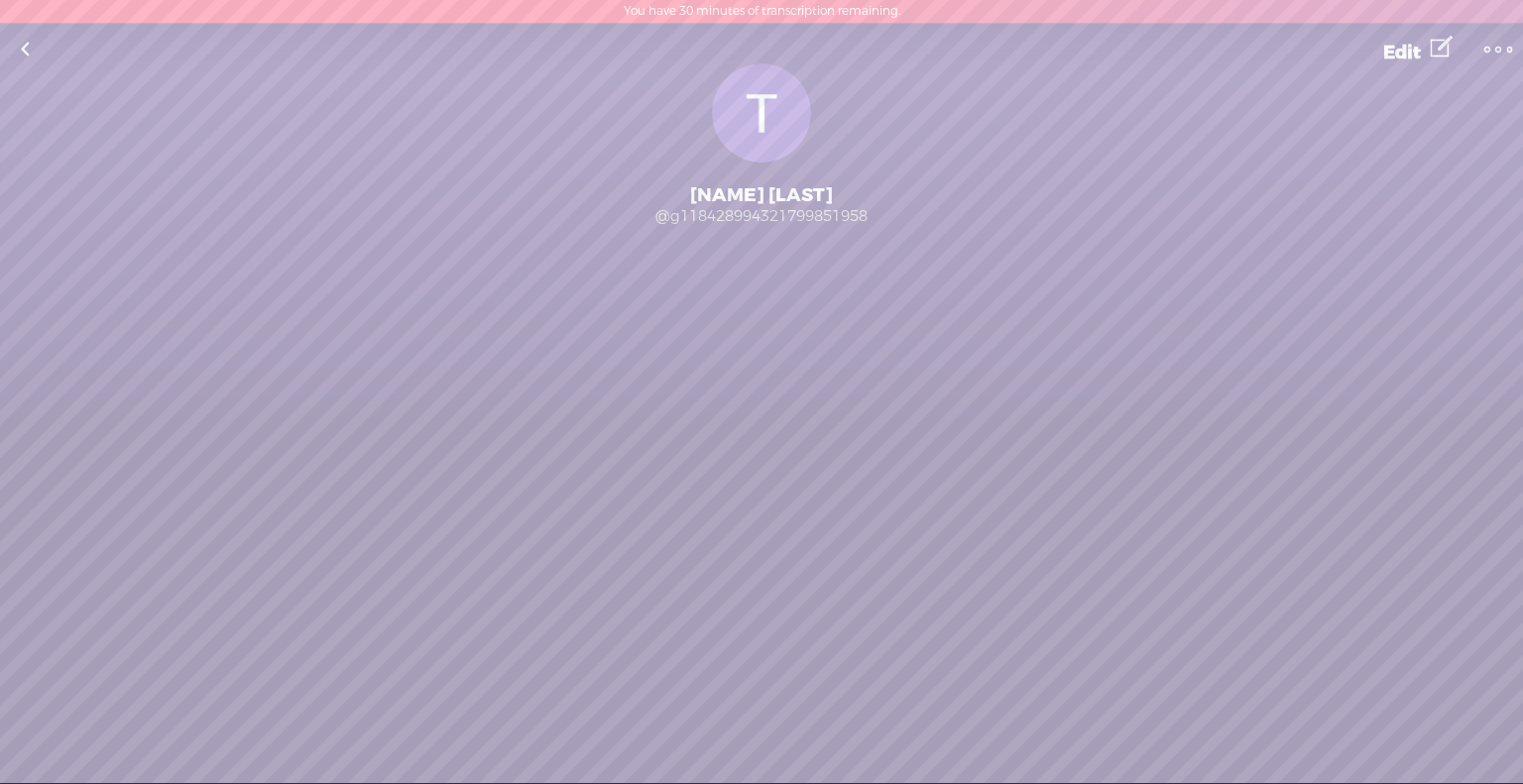 click at bounding box center (1498, 50) 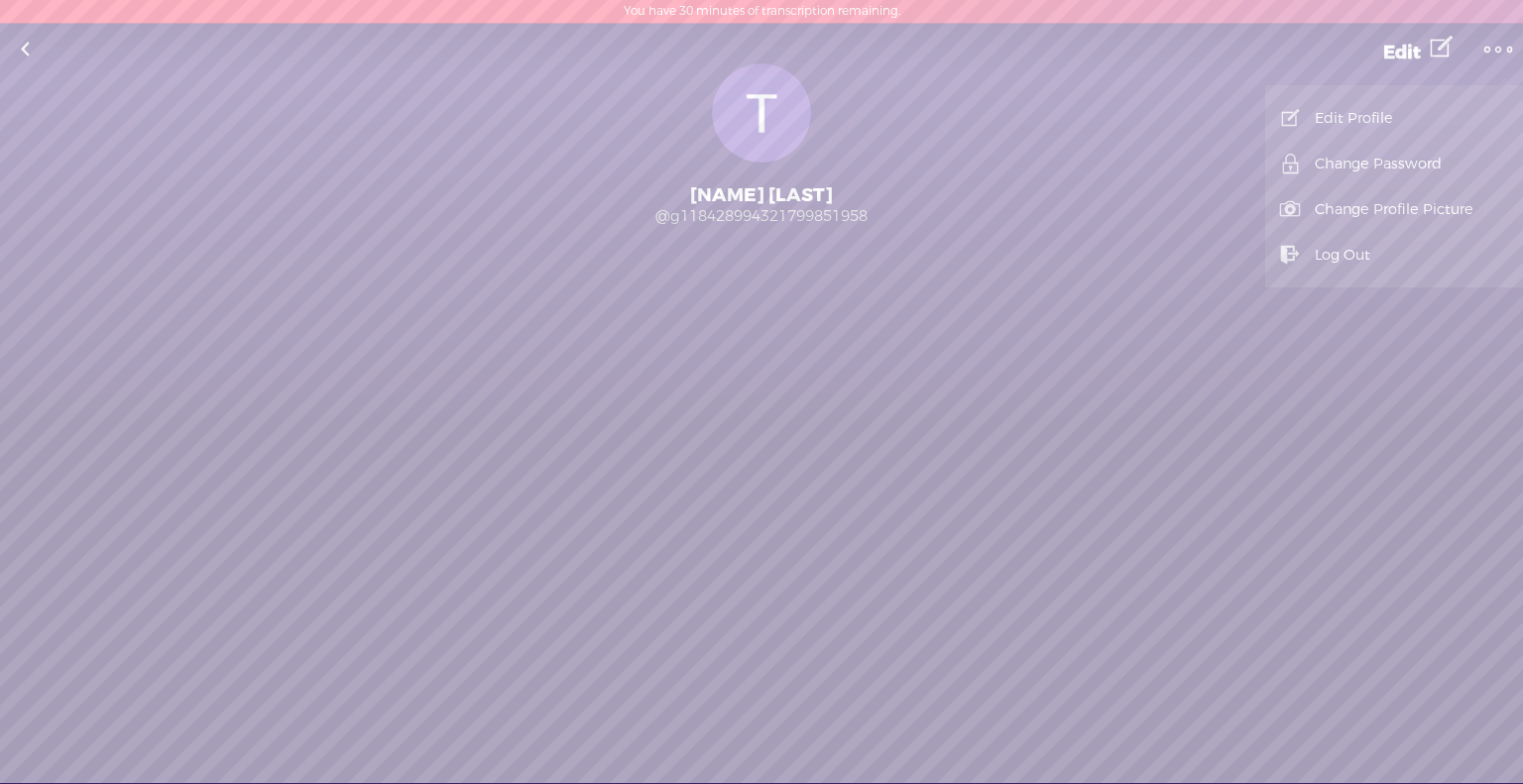 click on "Edit Profile" at bounding box center (1394, 118) 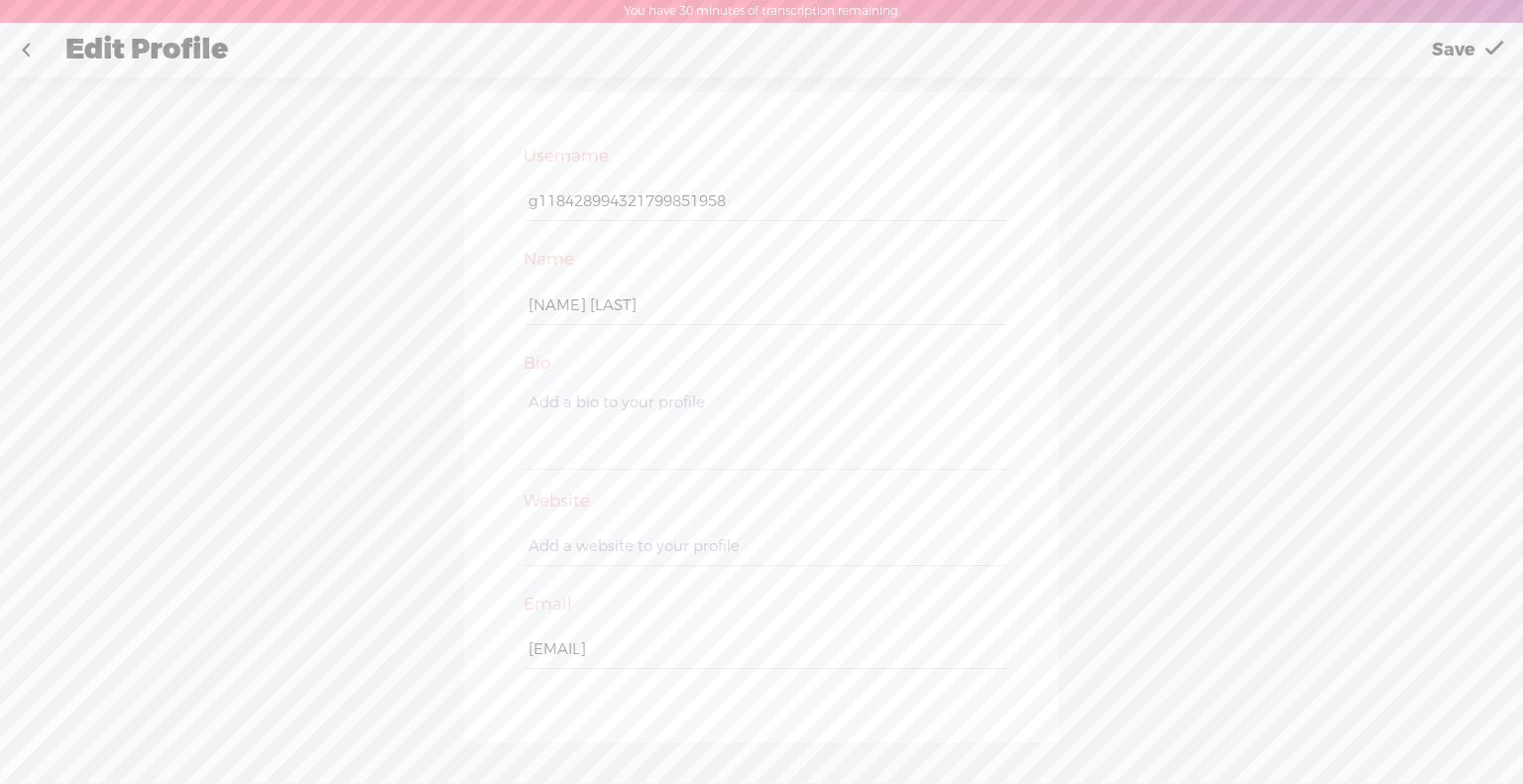 click at bounding box center [26, 51] 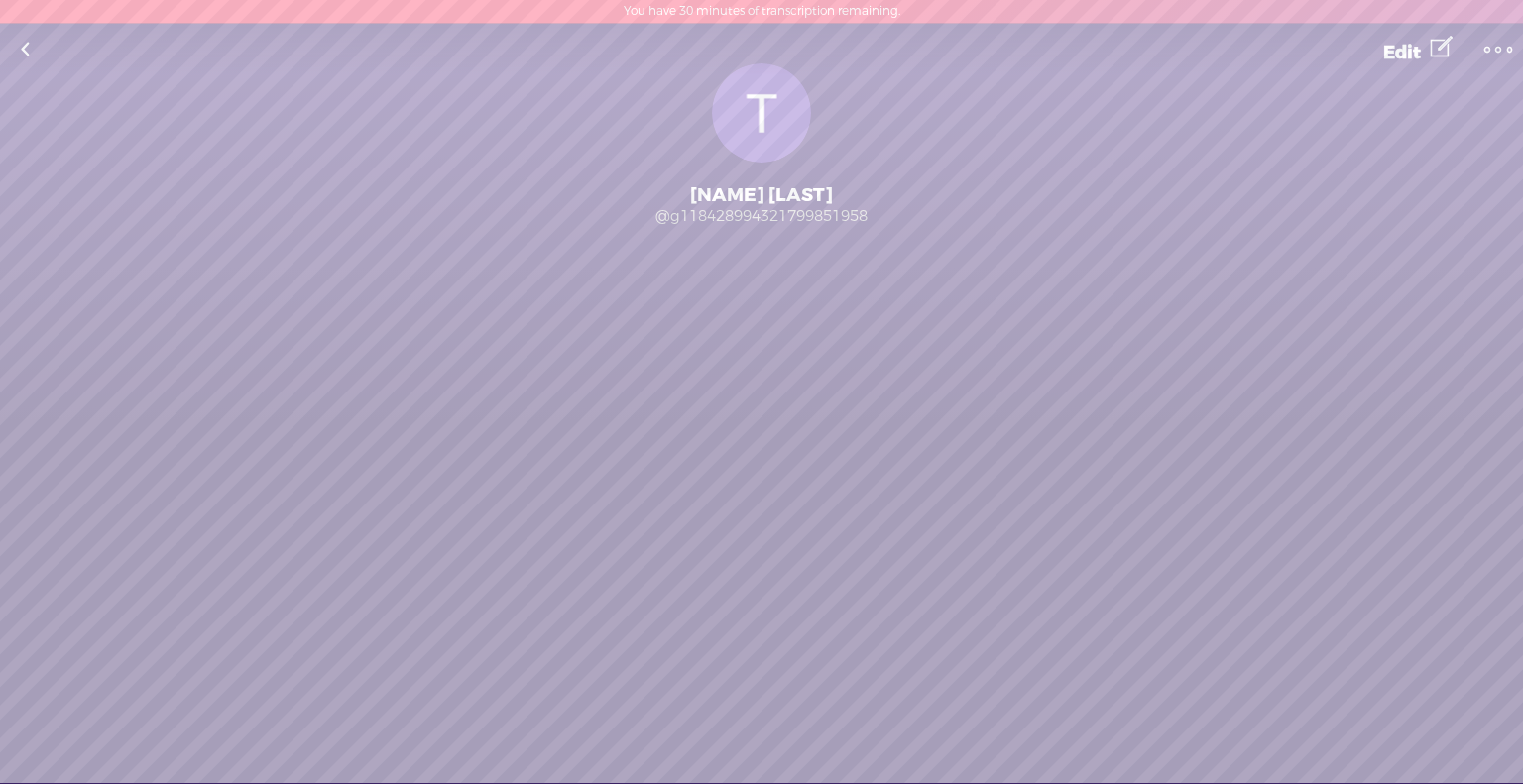 click at bounding box center [1498, 50] 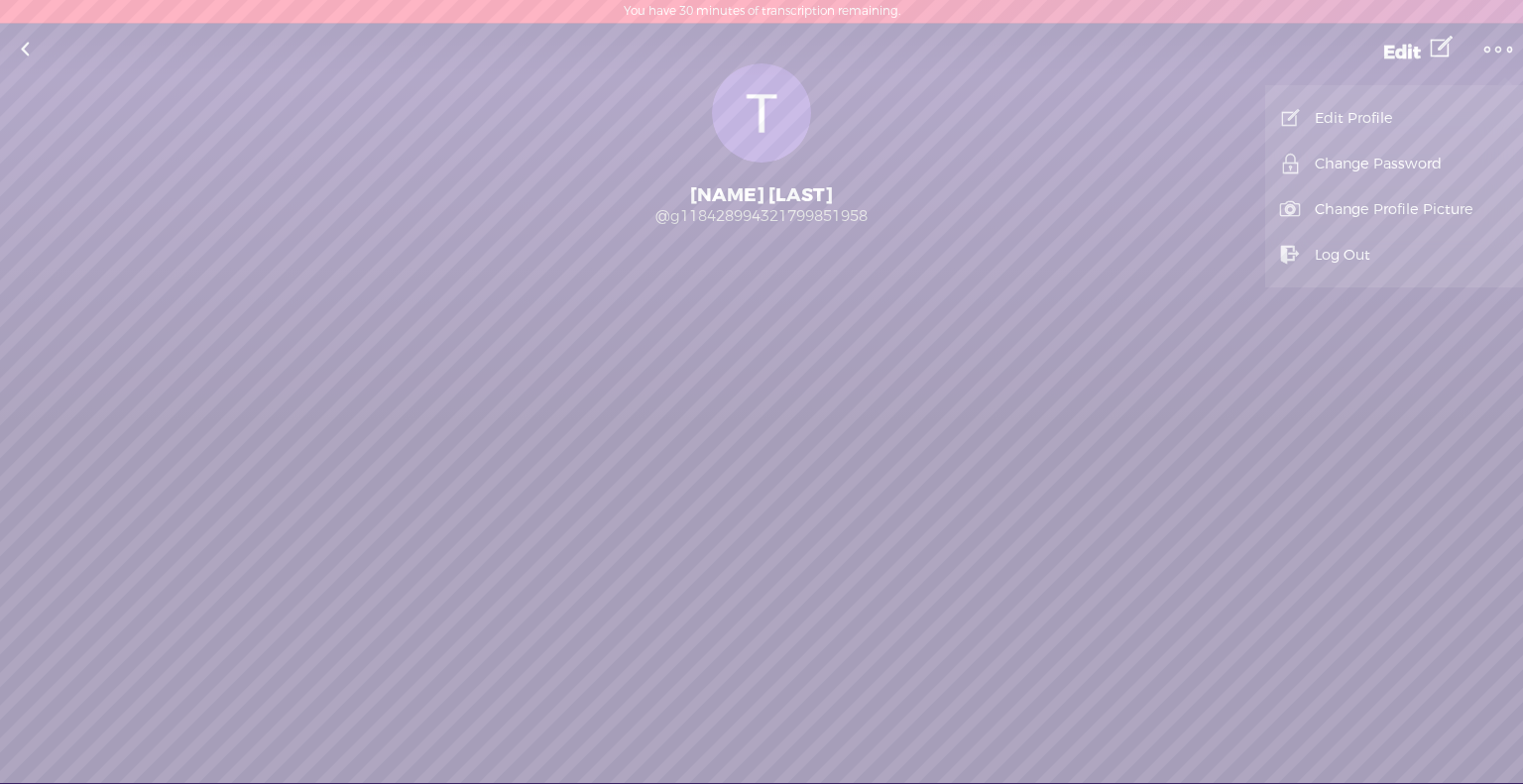 click on "Change Picture
[NAME] [LAST]
@g118428994321799851958
Following
Follow
0
Followers
·
0
Followings
·
0
Subscriptions
·
0
Songs" at bounding box center (762, 242) 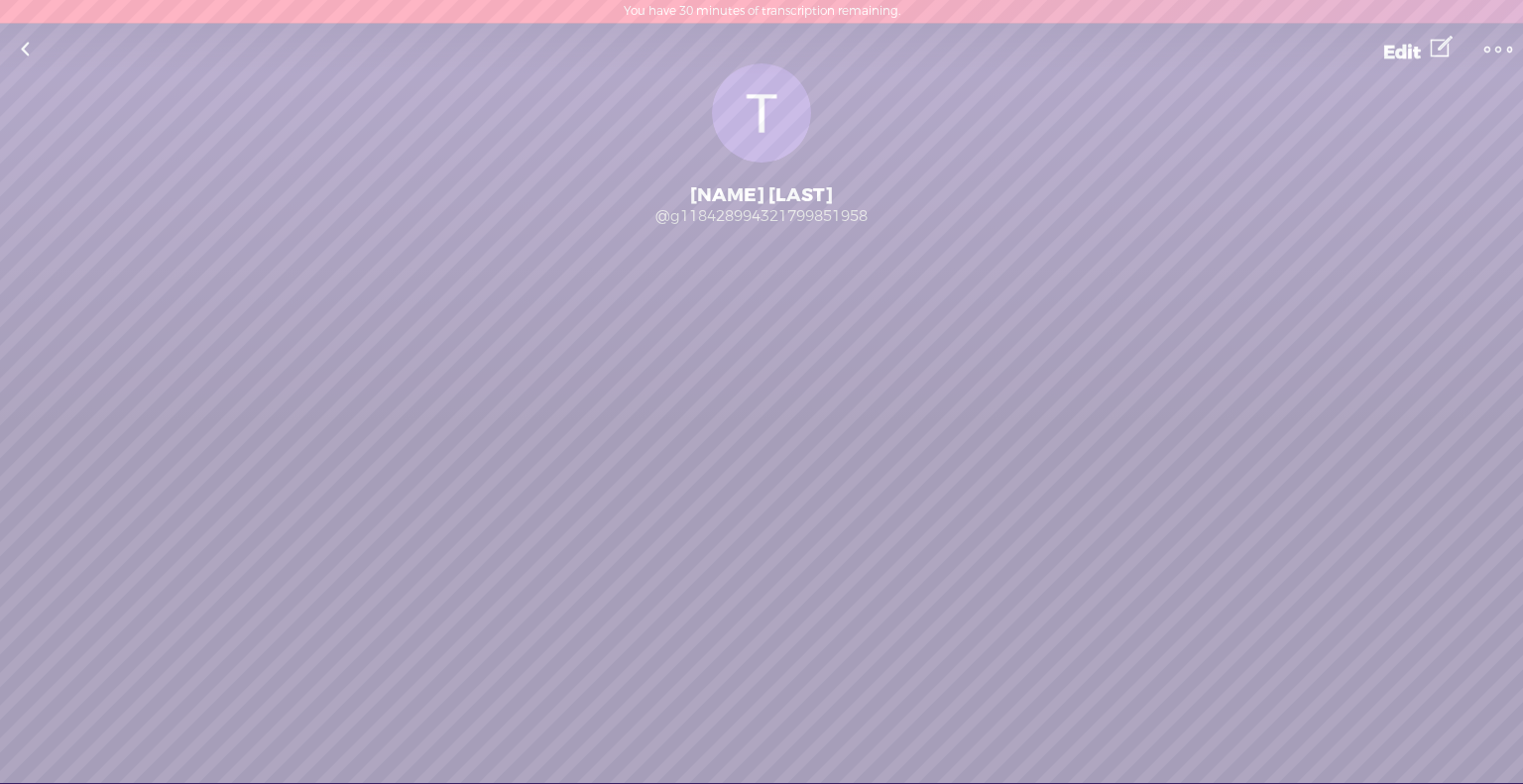 click at bounding box center [25, 50] 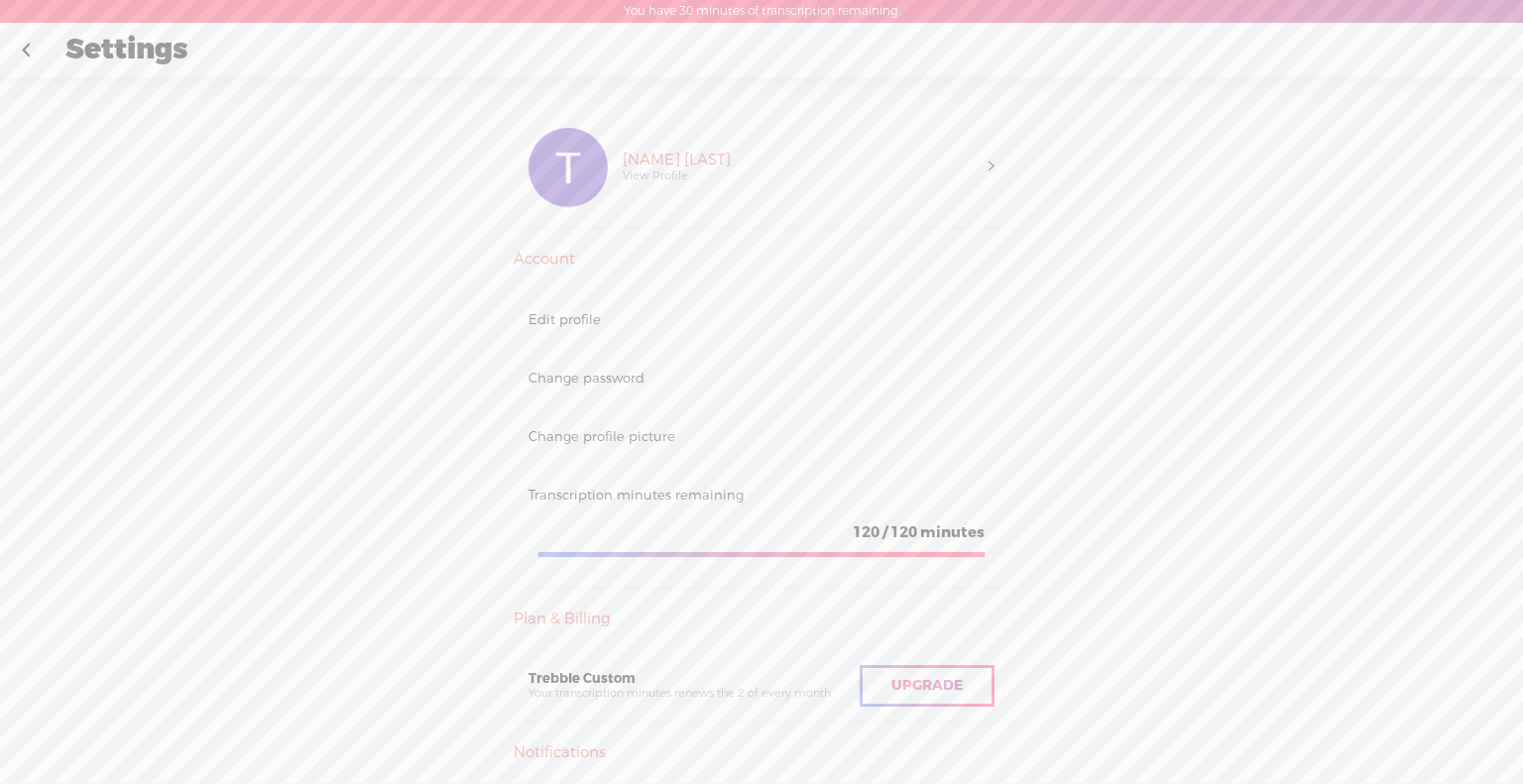 click on "120" at bounding box center [903, 532] 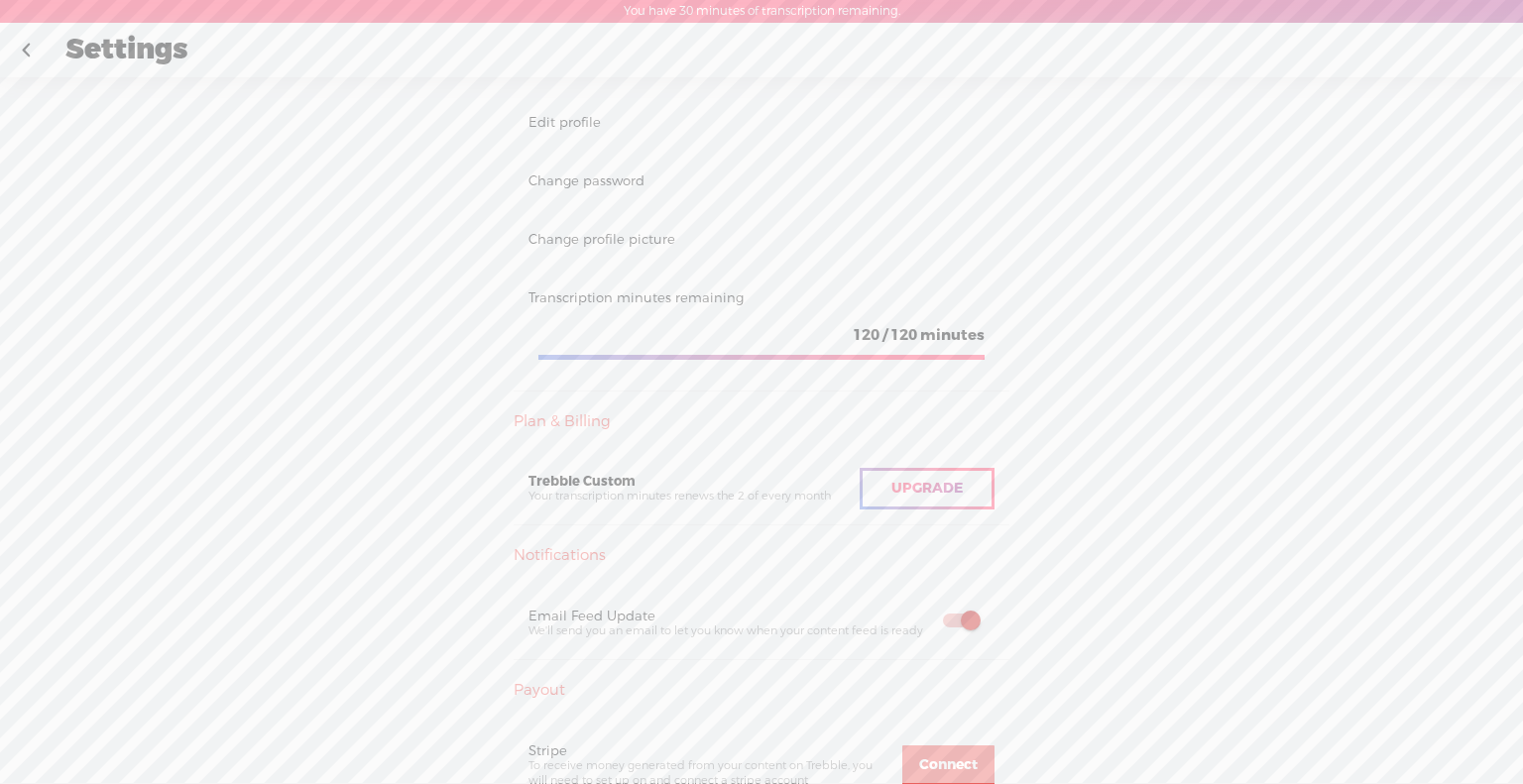 scroll, scrollTop: 198, scrollLeft: 0, axis: vertical 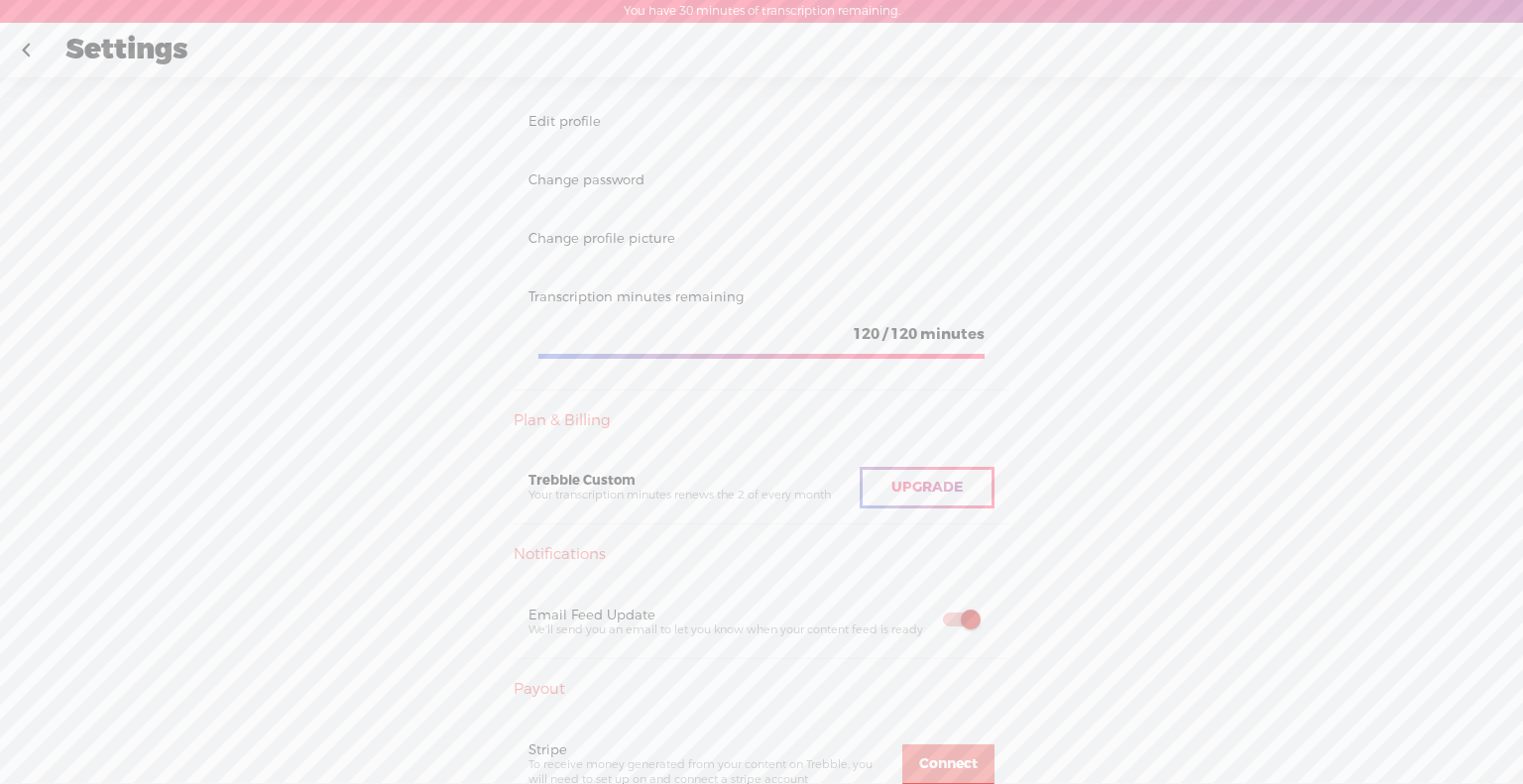 click on "Upgrade" at bounding box center [927, 487] 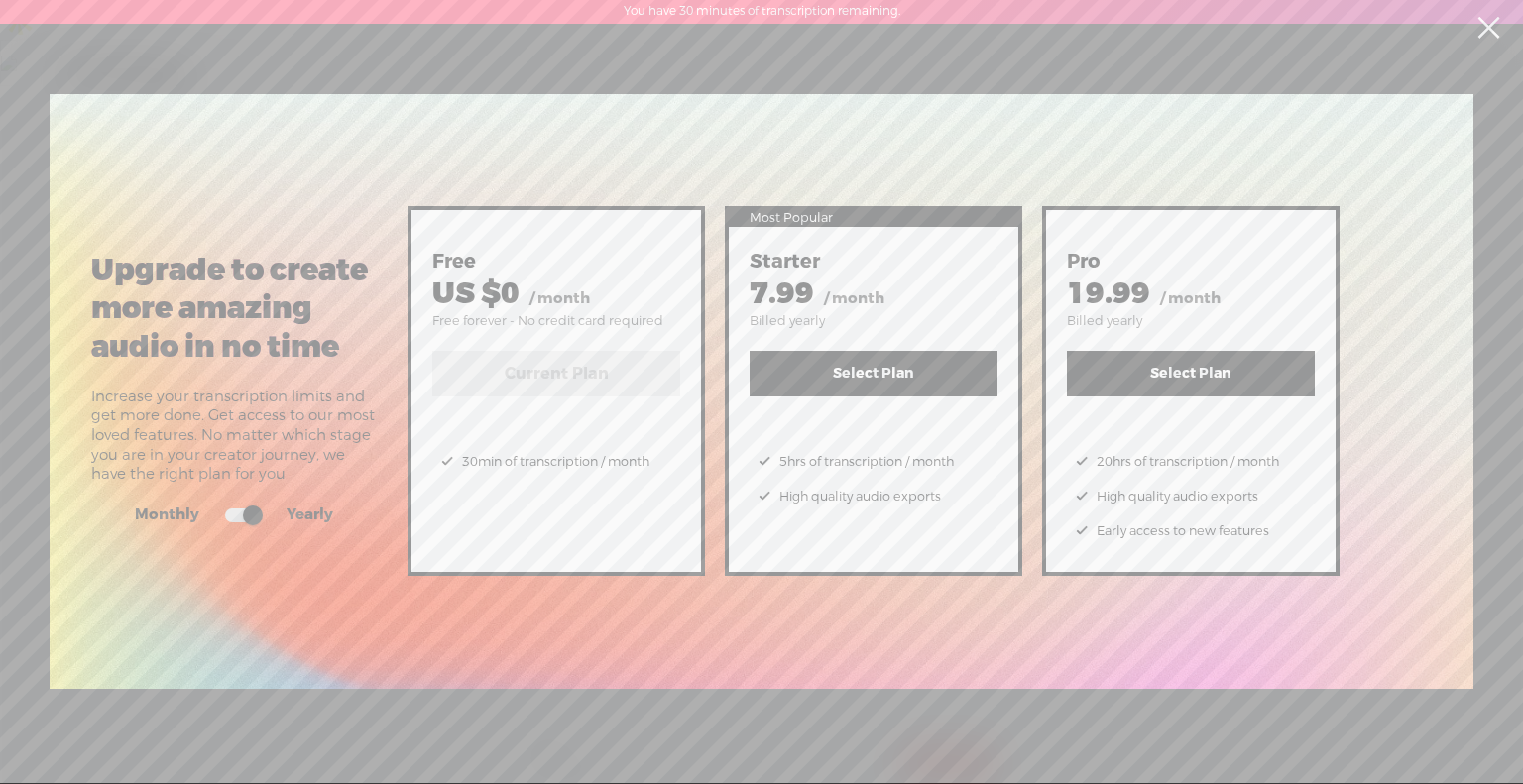 scroll, scrollTop: 0, scrollLeft: 0, axis: both 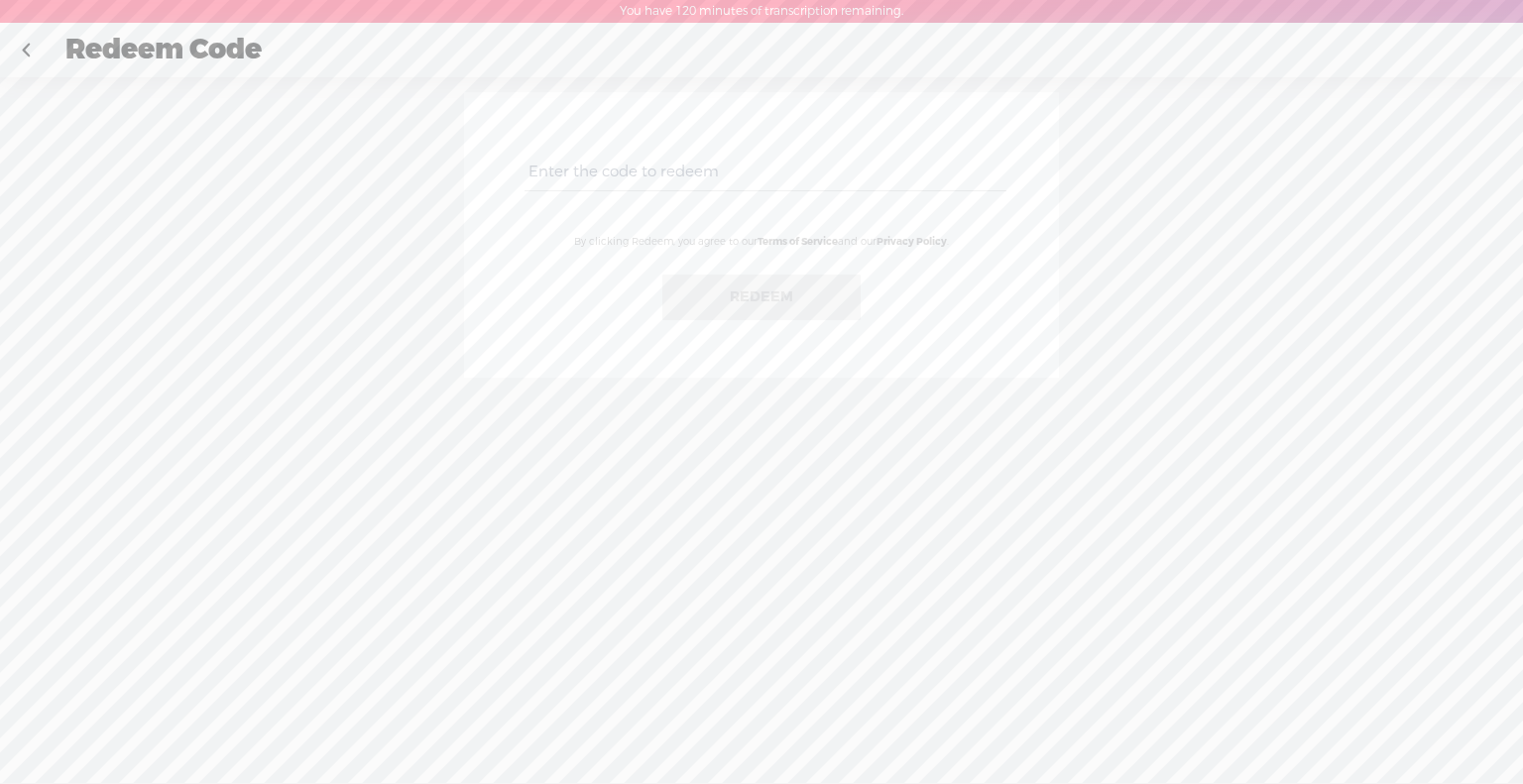 click at bounding box center (762, 178) 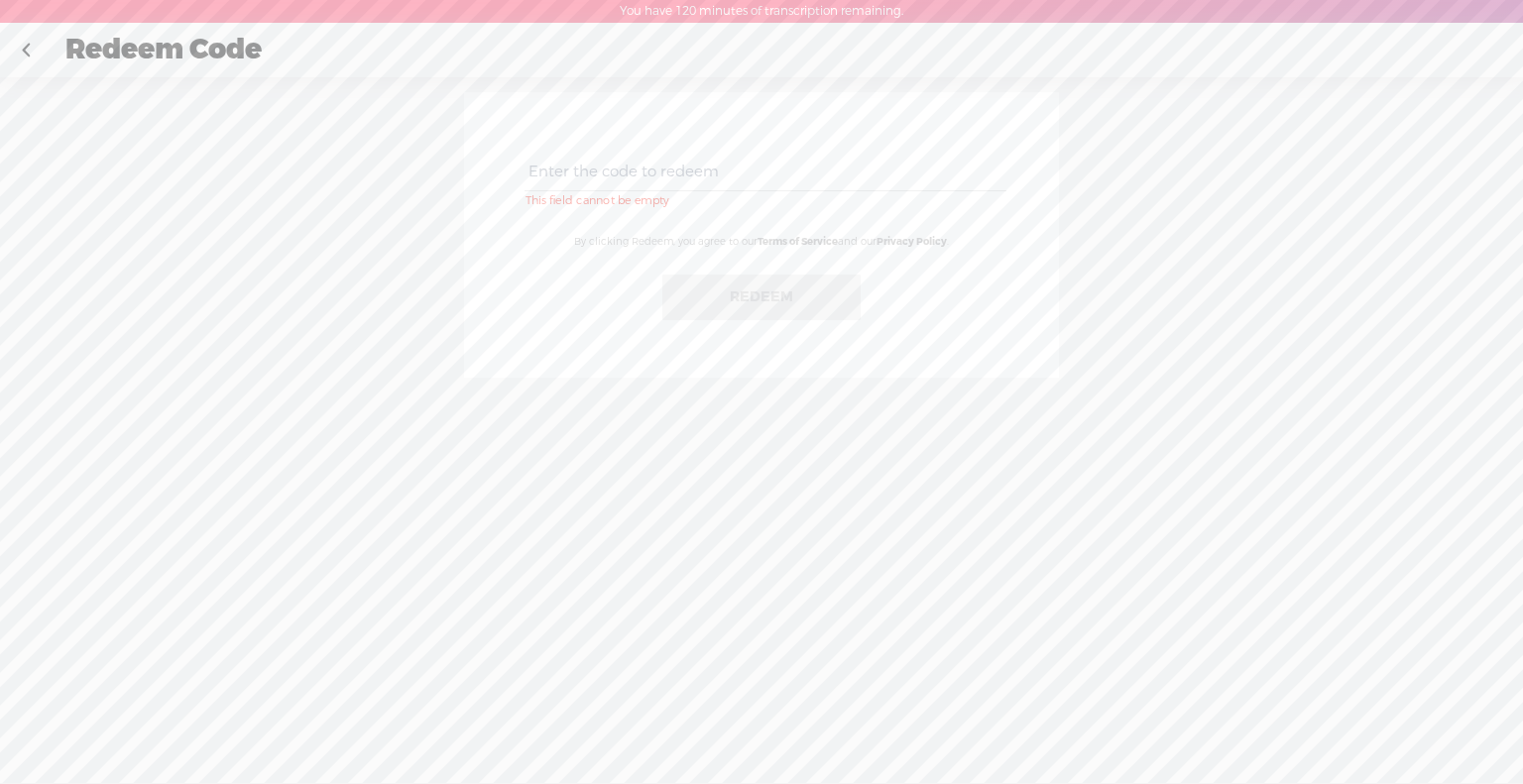 click at bounding box center (764, 171) 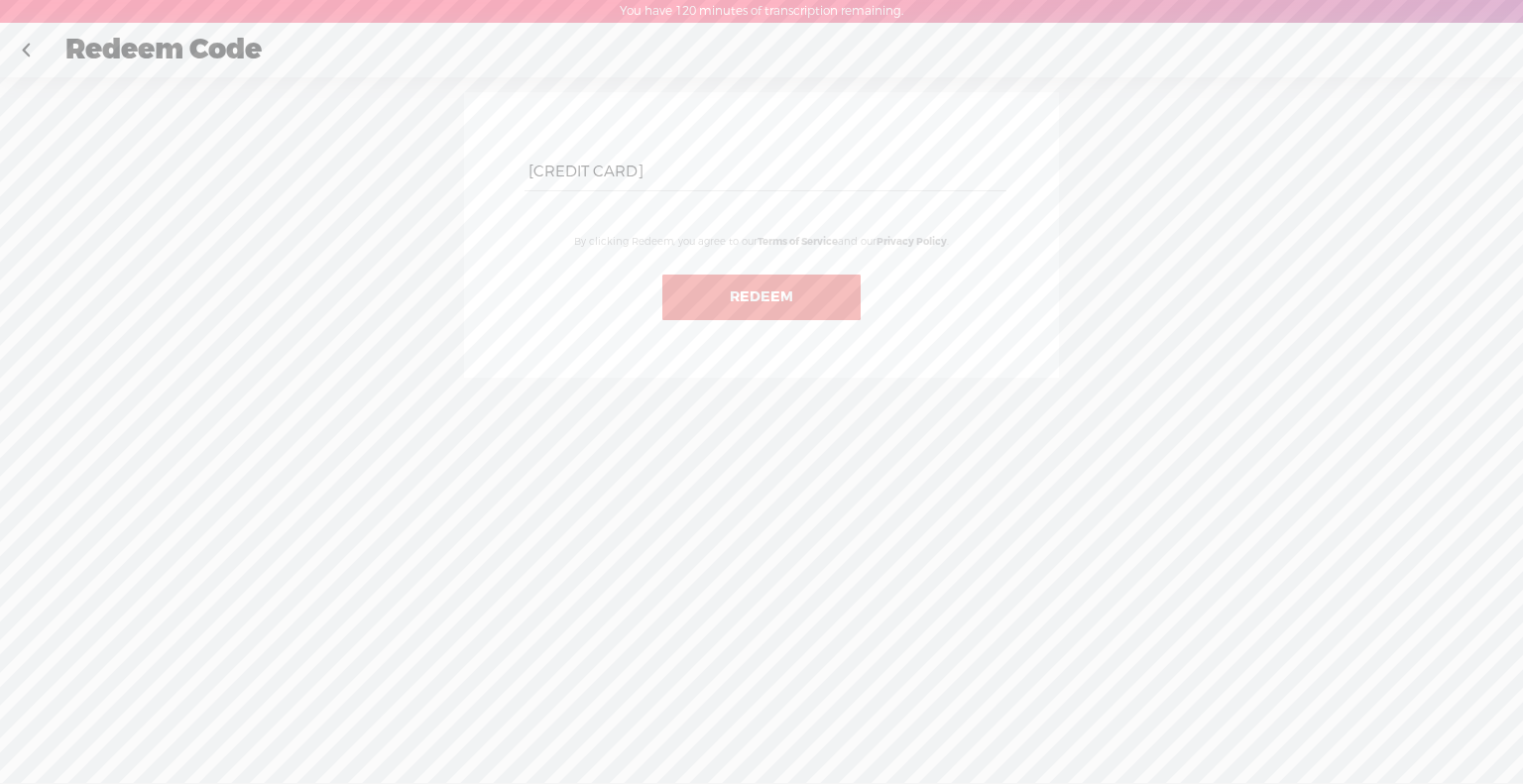 type on "[CREDIT CARD]" 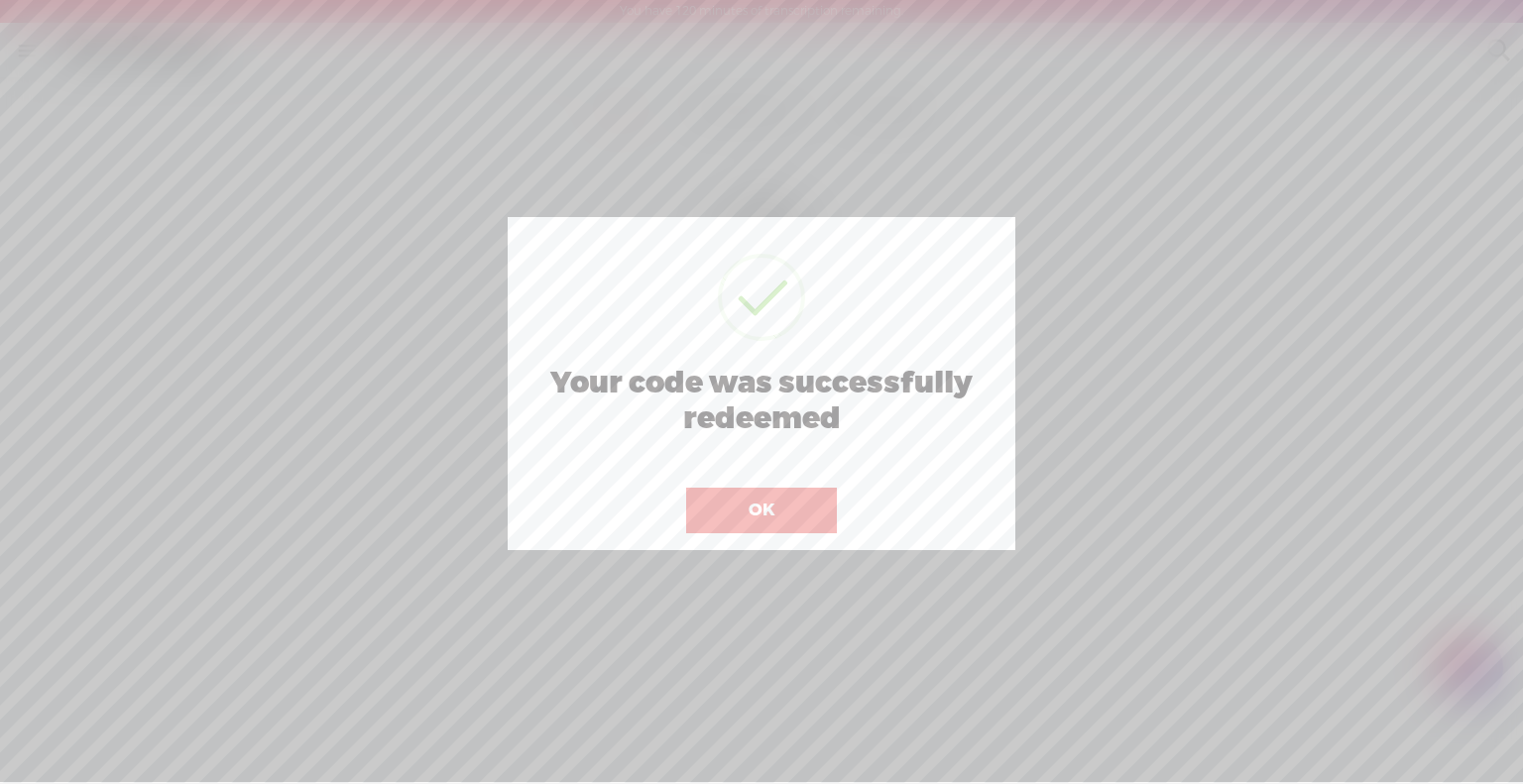 click on "OK" at bounding box center (762, 510) 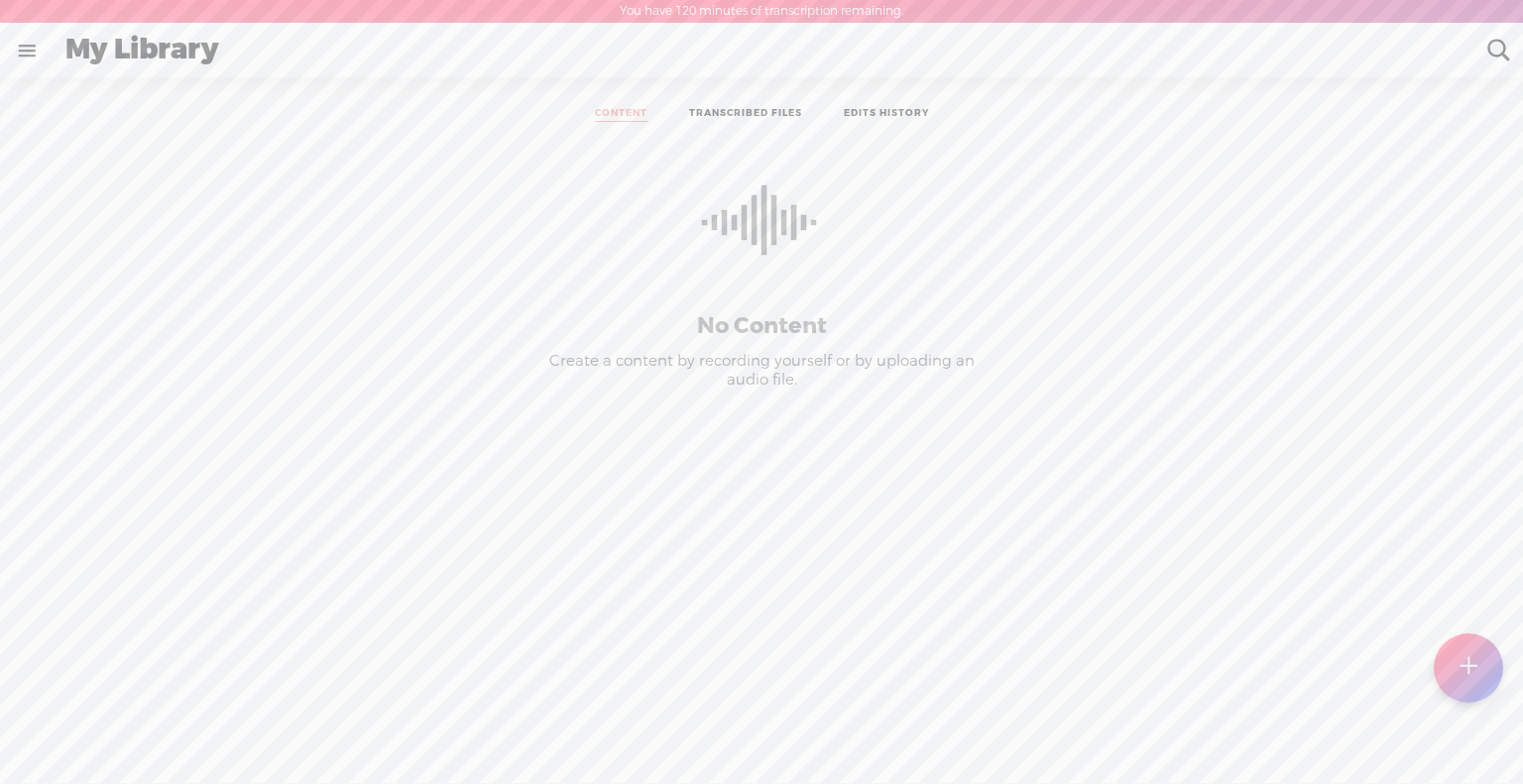 click at bounding box center [27, 51] 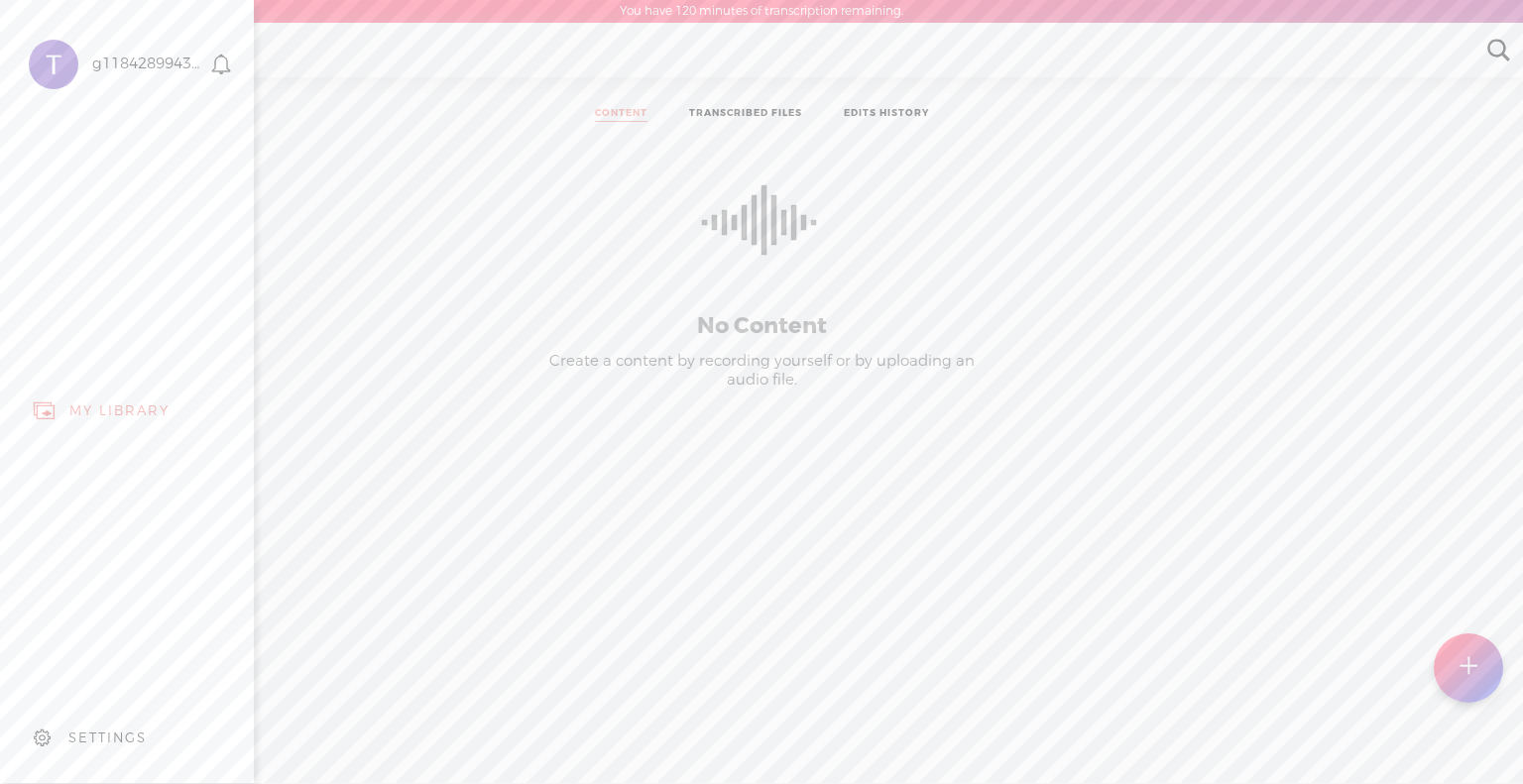 click on "SETTINGS" at bounding box center (107, 737) 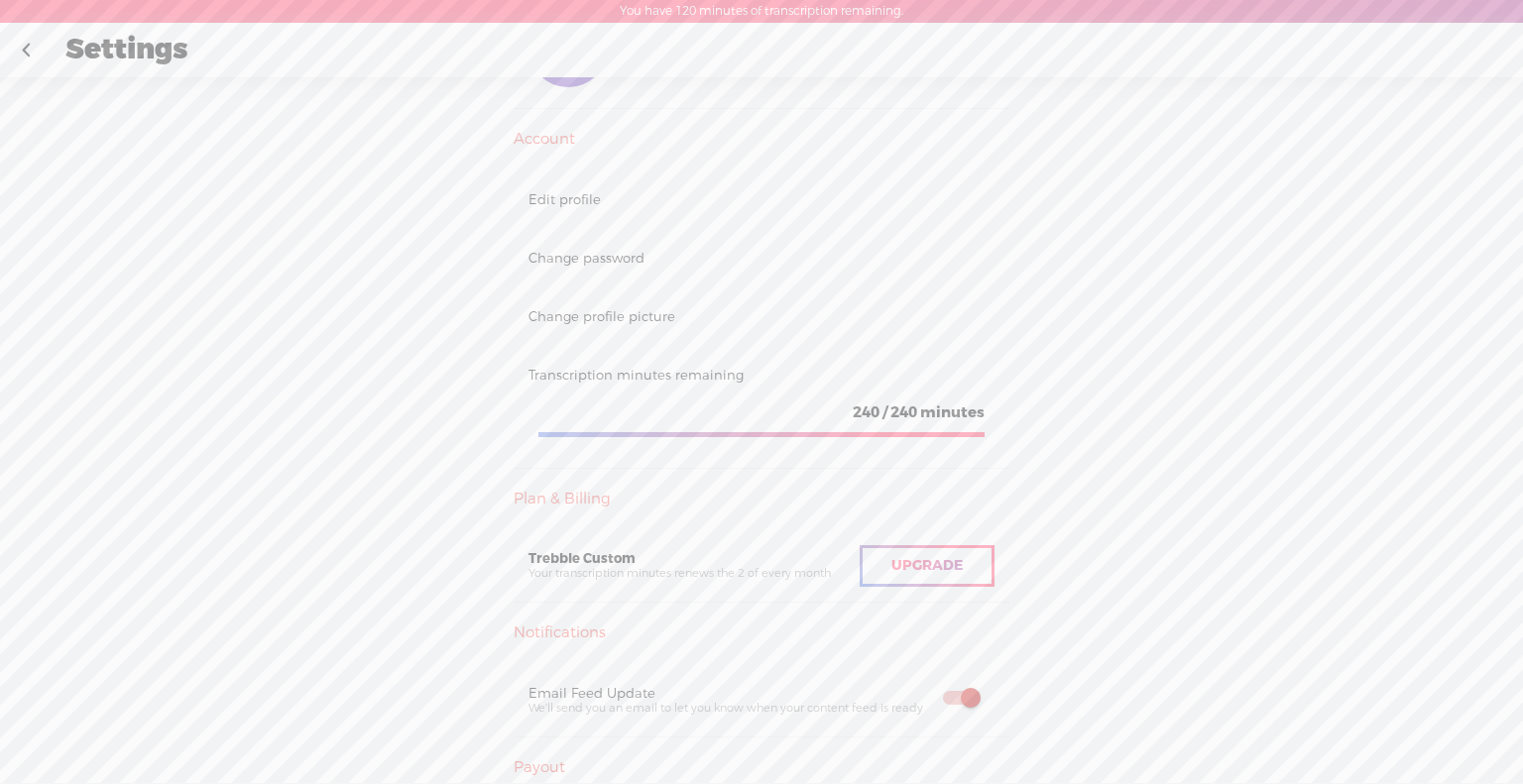 scroll, scrollTop: 0, scrollLeft: 0, axis: both 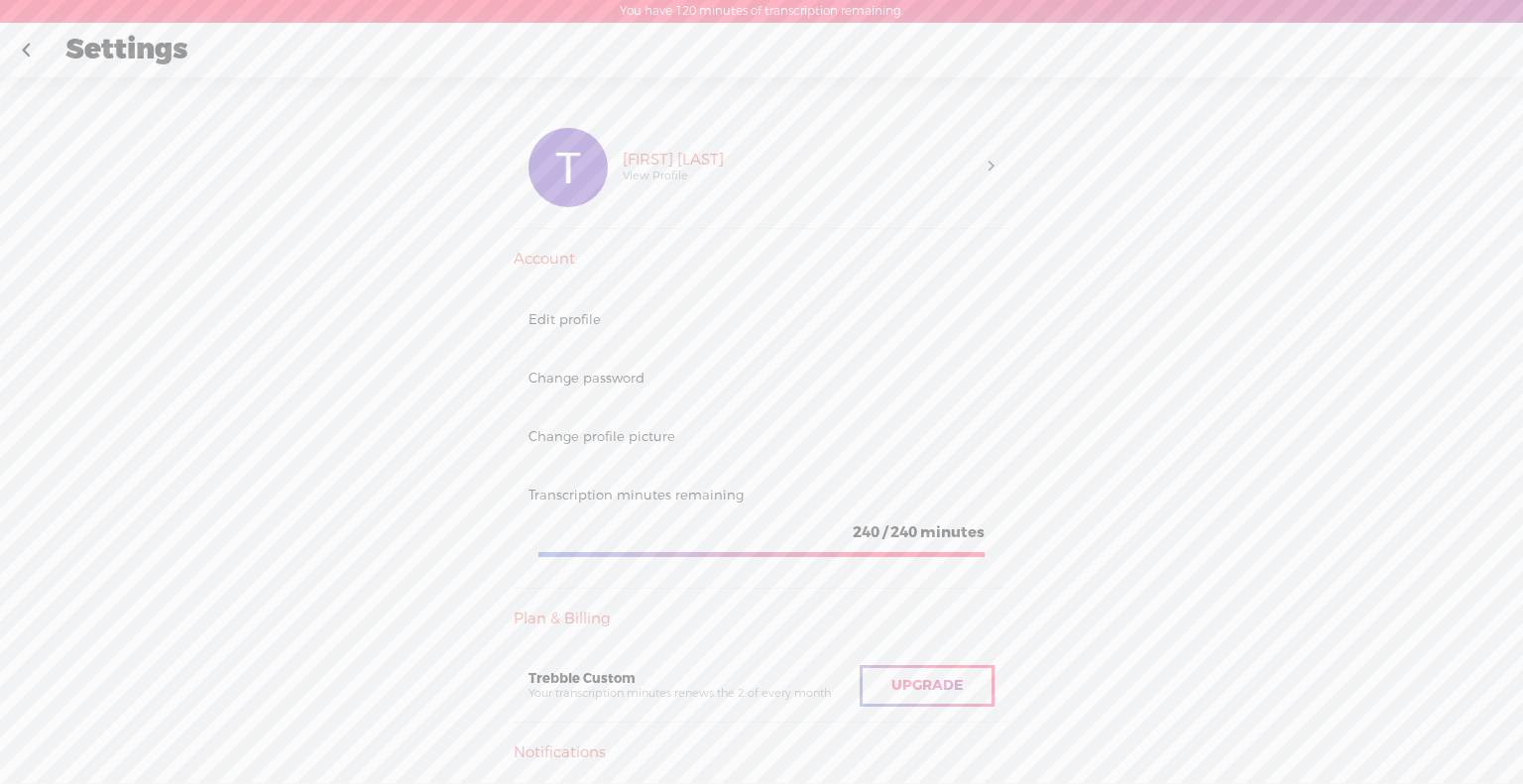 click at bounding box center (26, 51) 